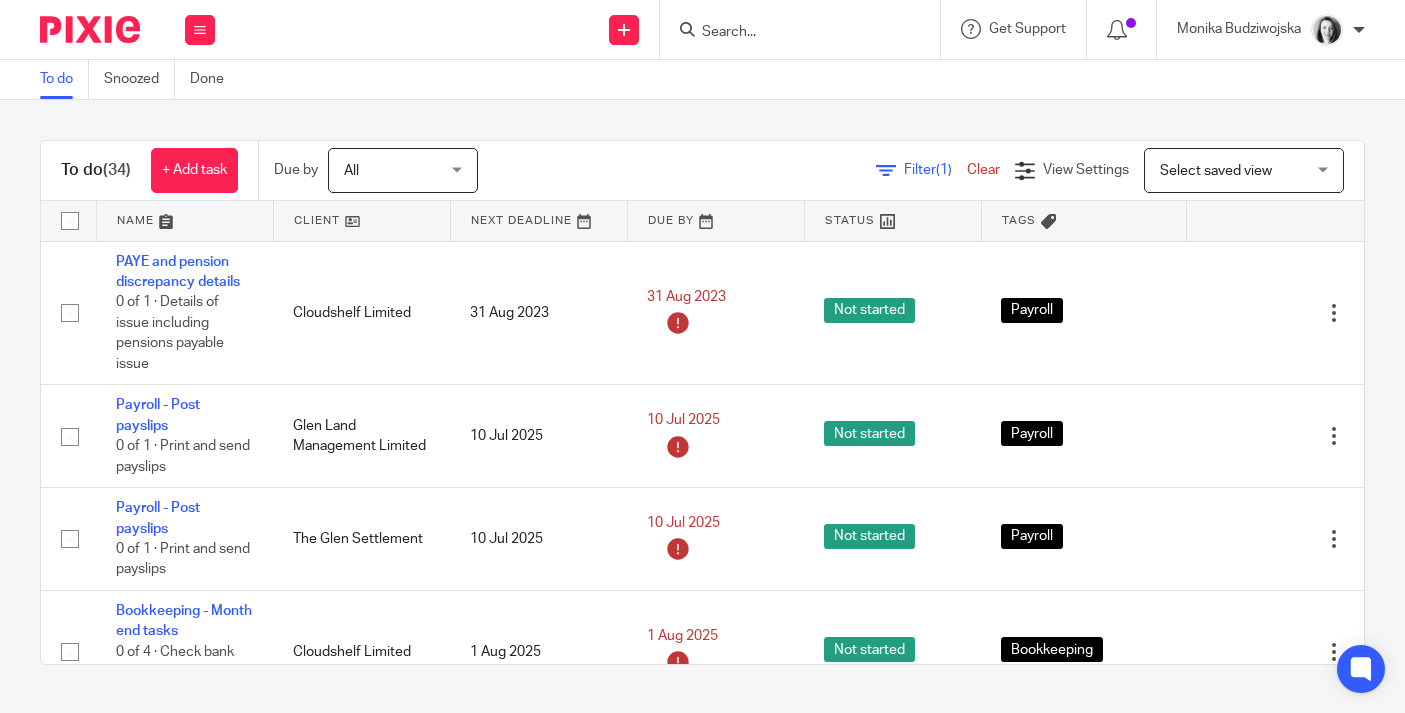 scroll, scrollTop: 0, scrollLeft: 0, axis: both 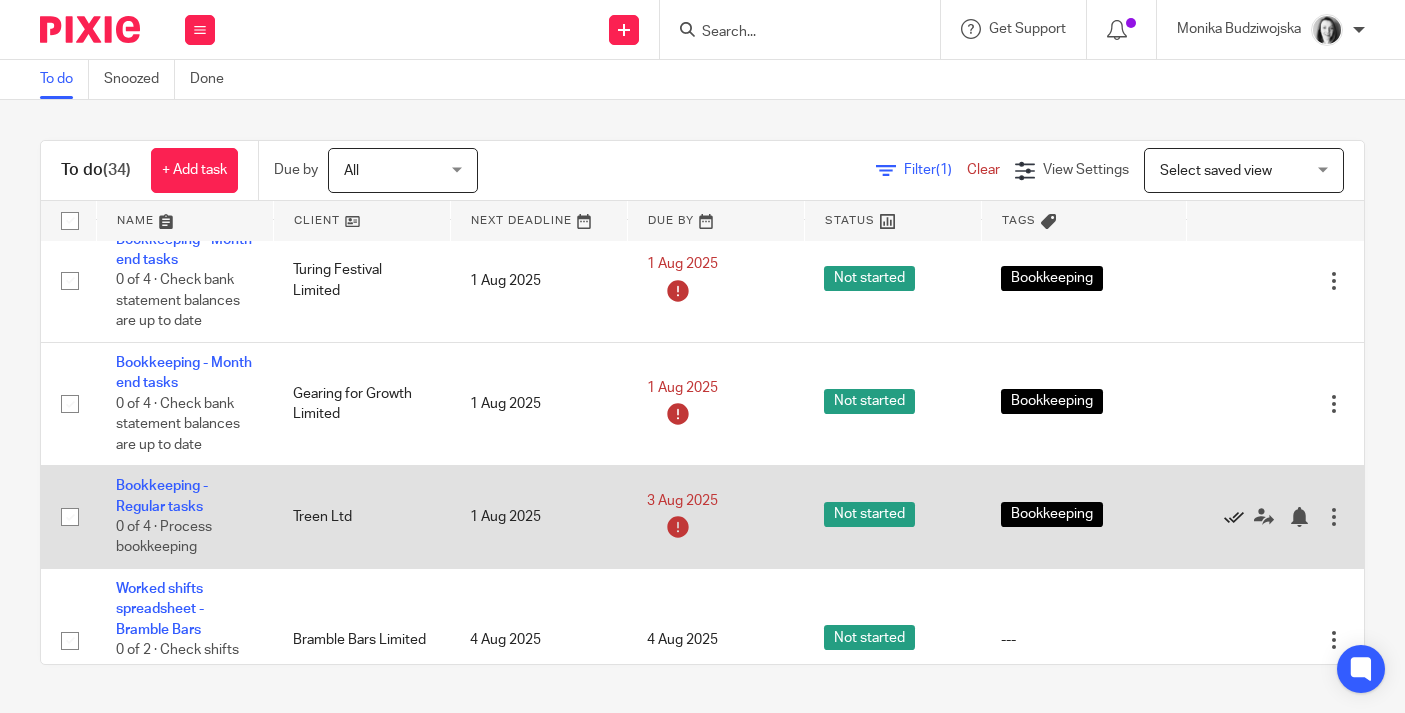 click at bounding box center (1234, 517) 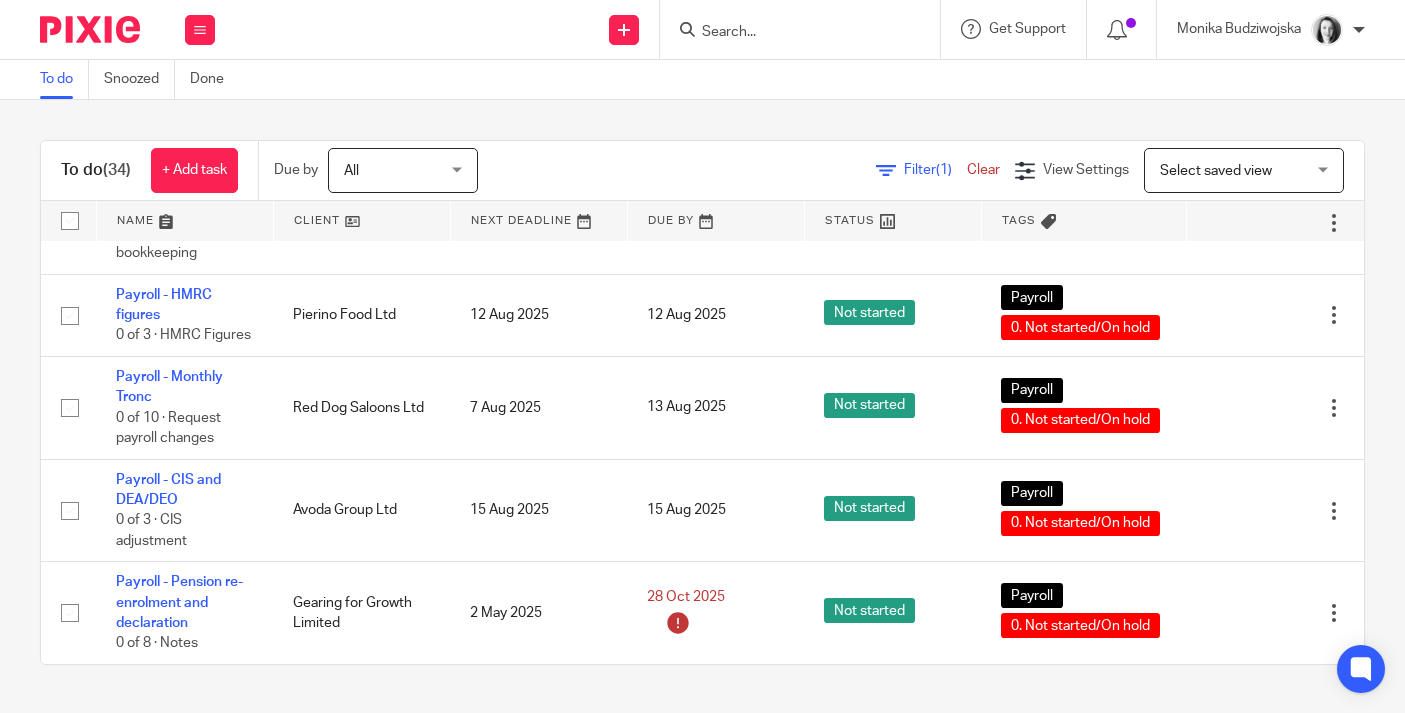 scroll, scrollTop: 3359, scrollLeft: 0, axis: vertical 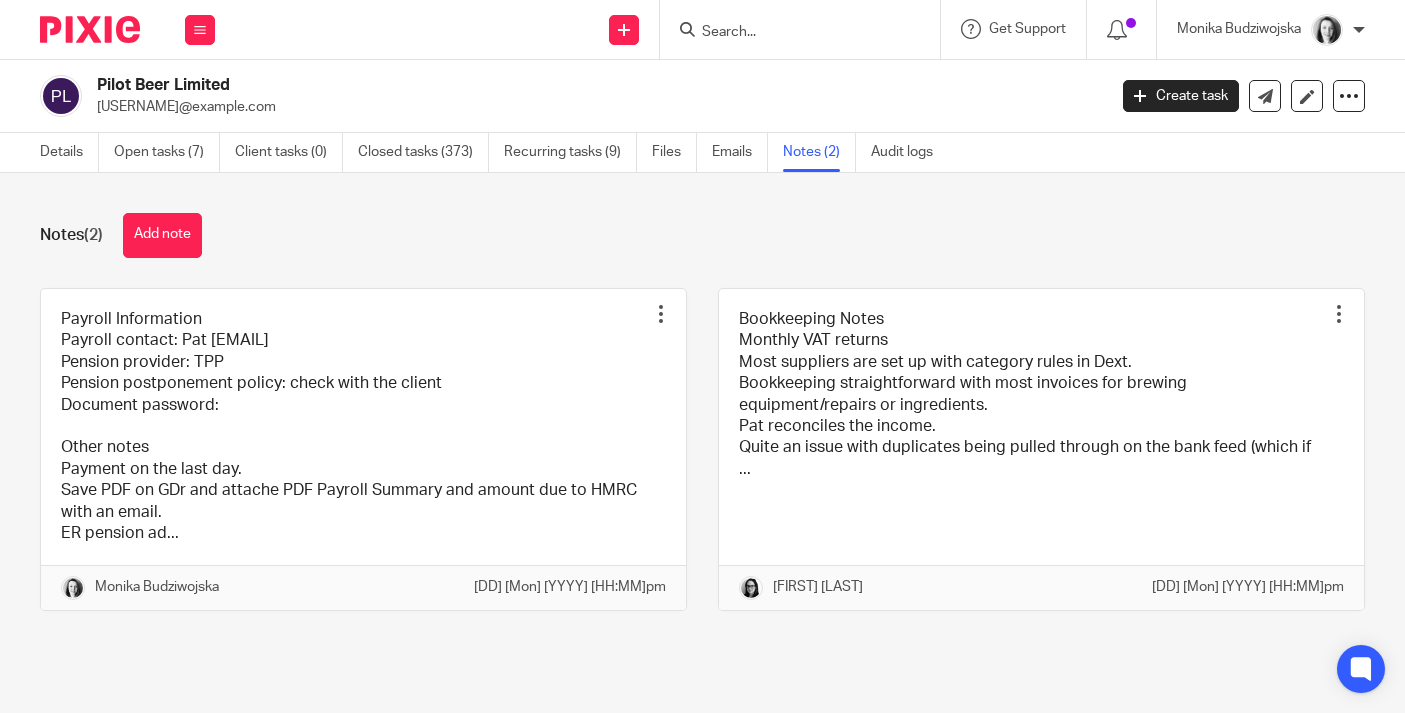 click at bounding box center (790, 33) 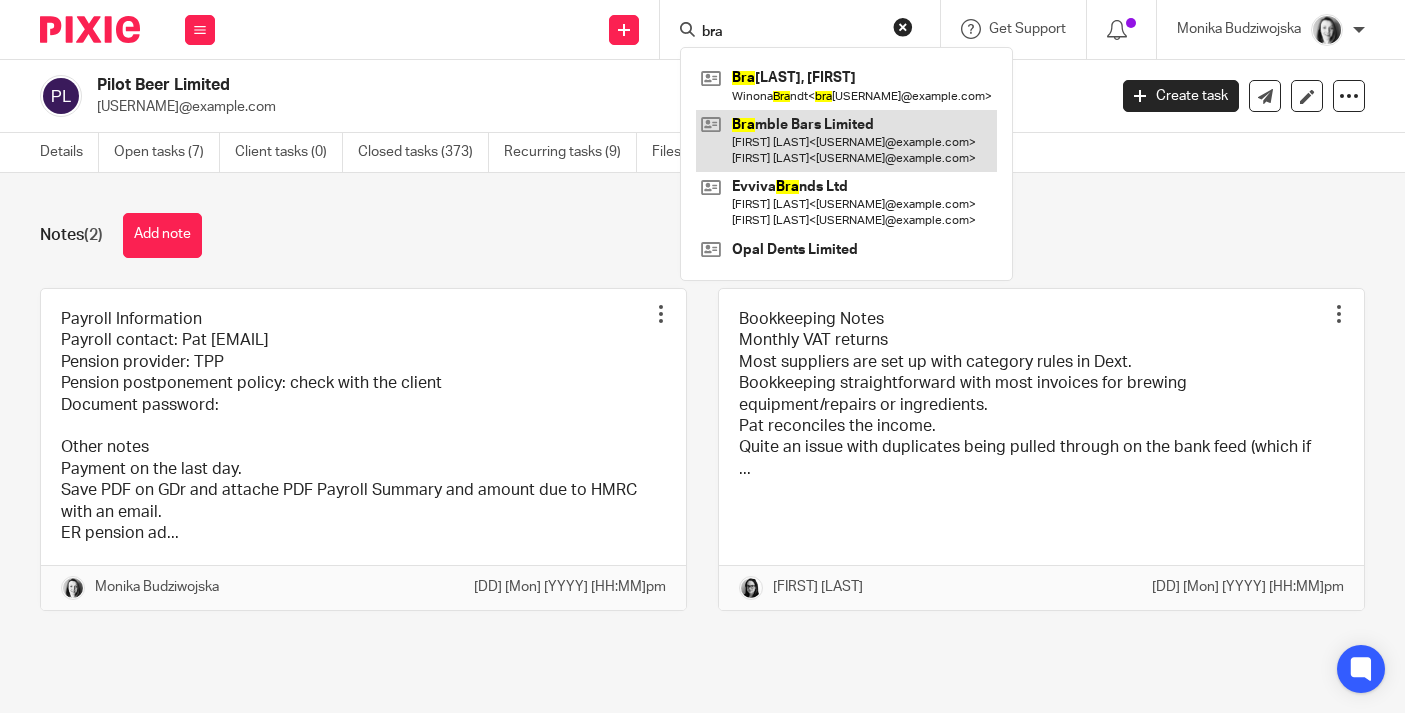 type on "bra" 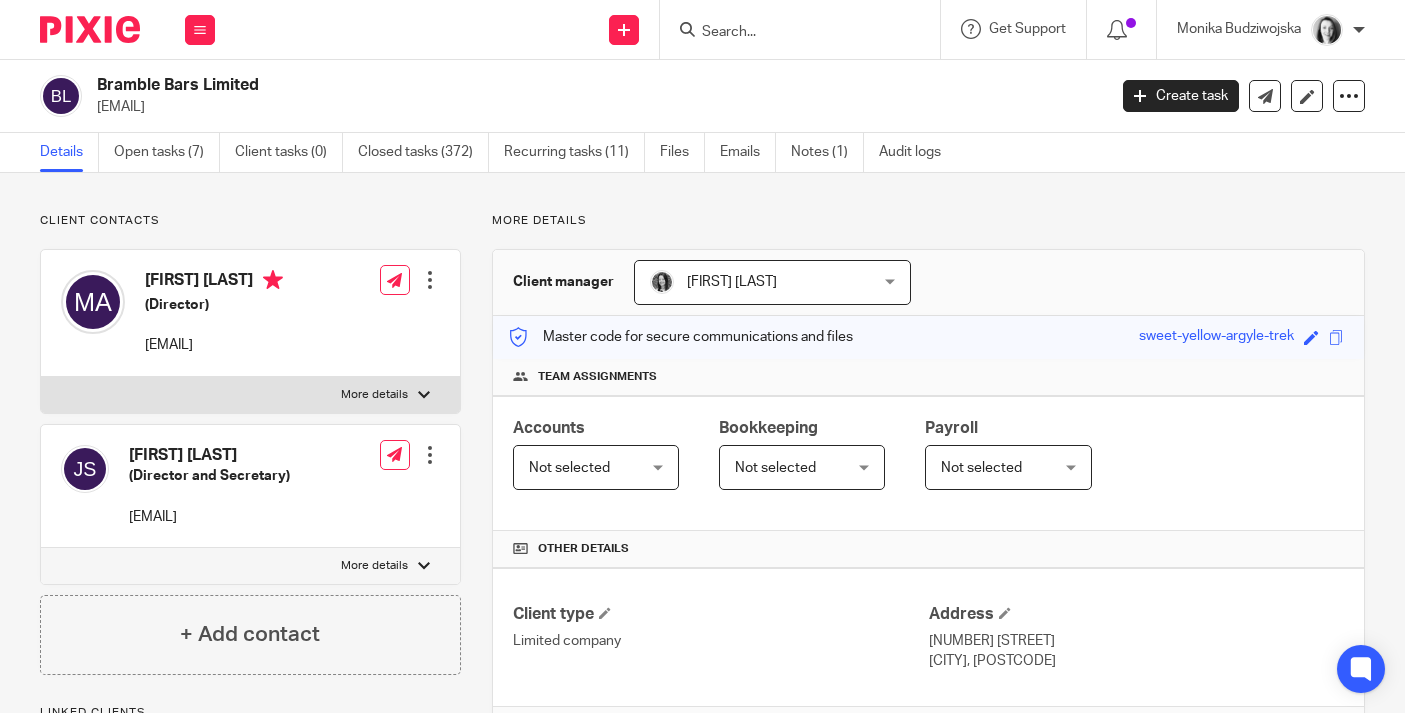 scroll, scrollTop: 0, scrollLeft: 0, axis: both 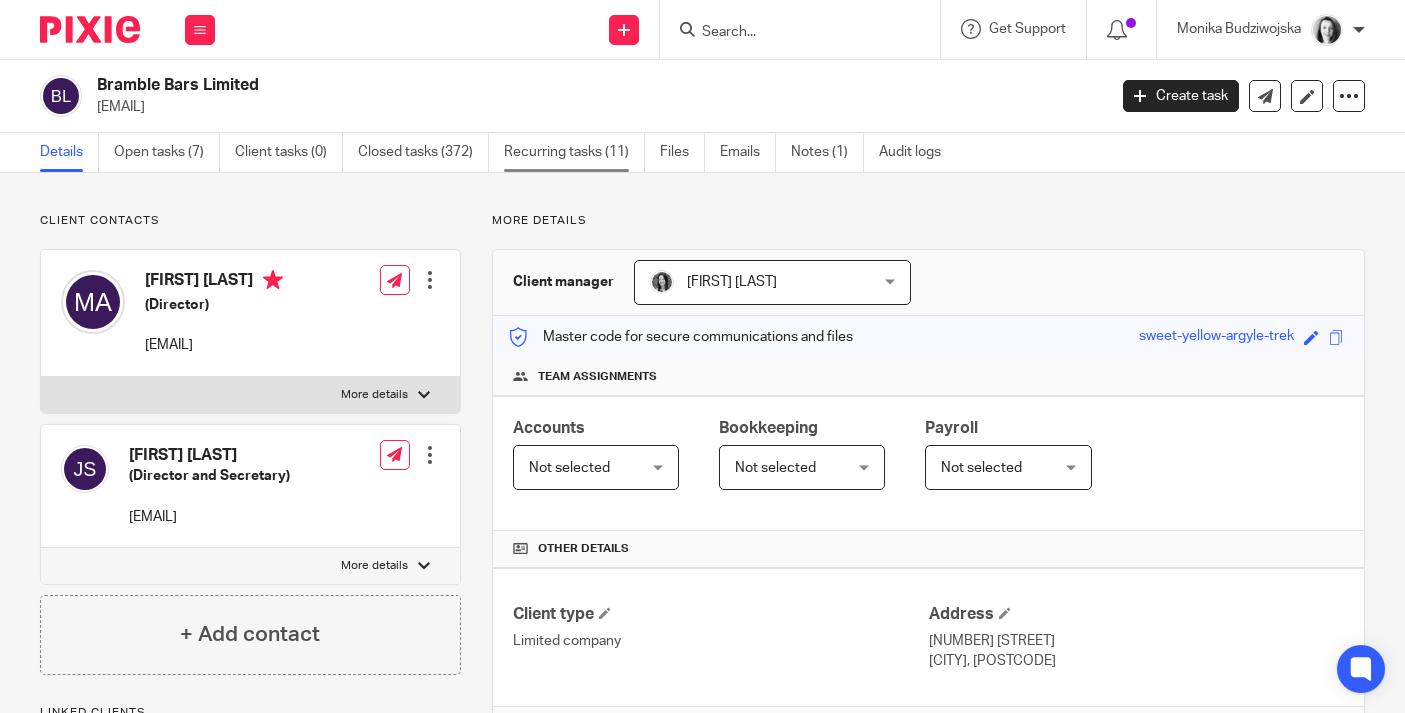 click on "Recurring tasks (11)" at bounding box center [574, 152] 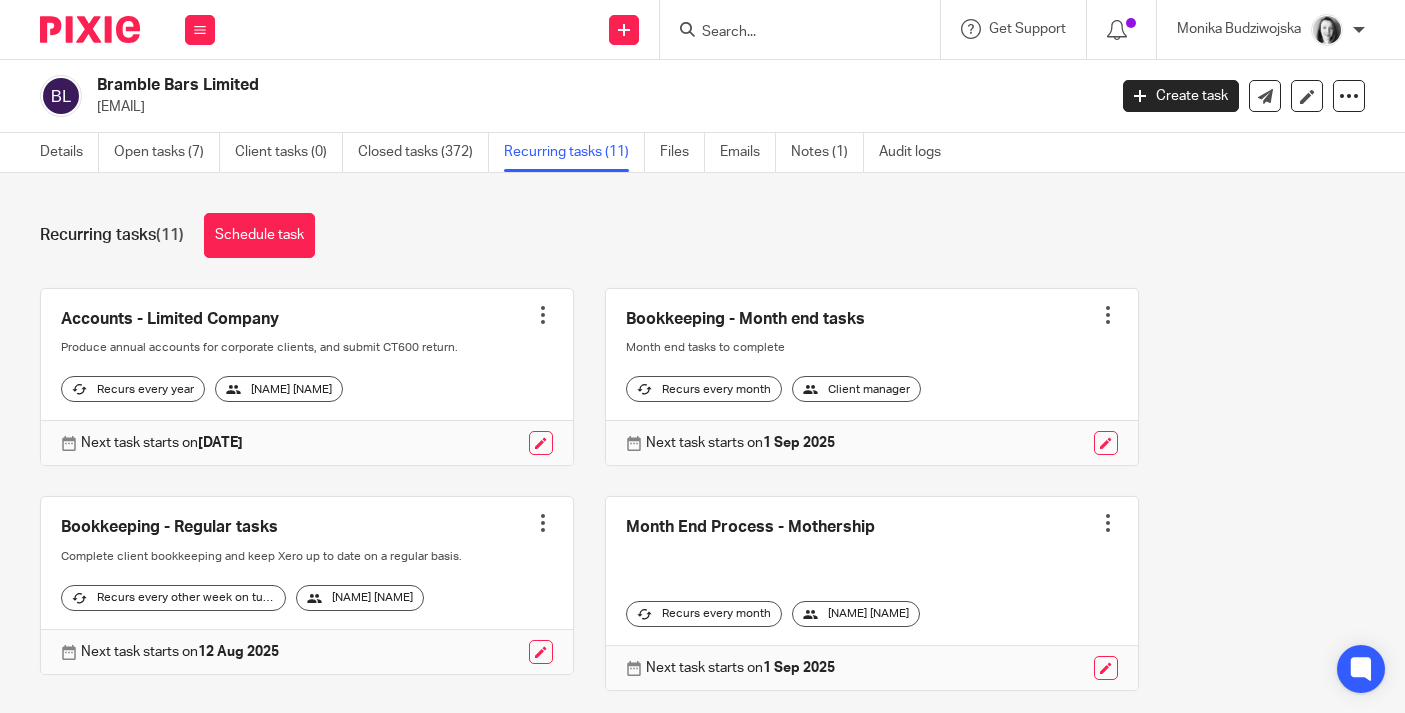scroll, scrollTop: 0, scrollLeft: 0, axis: both 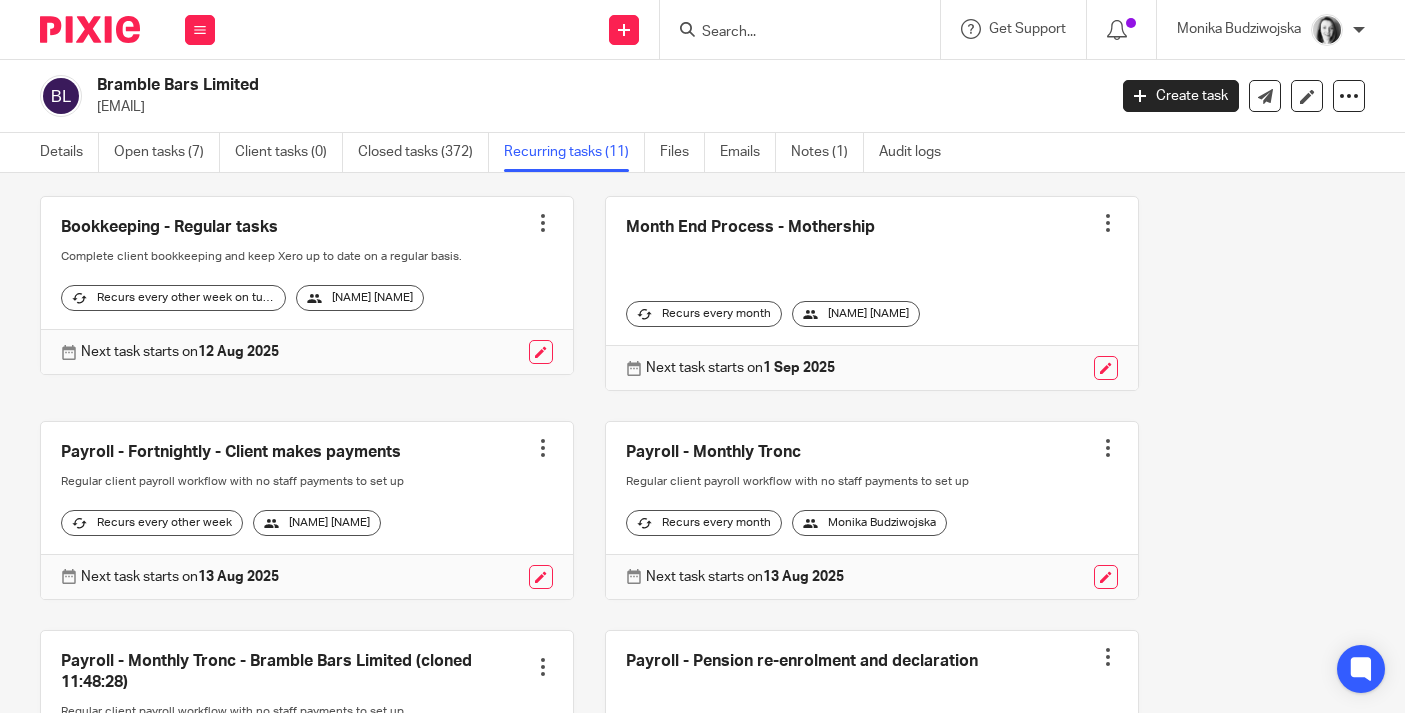 click at bounding box center [543, 448] 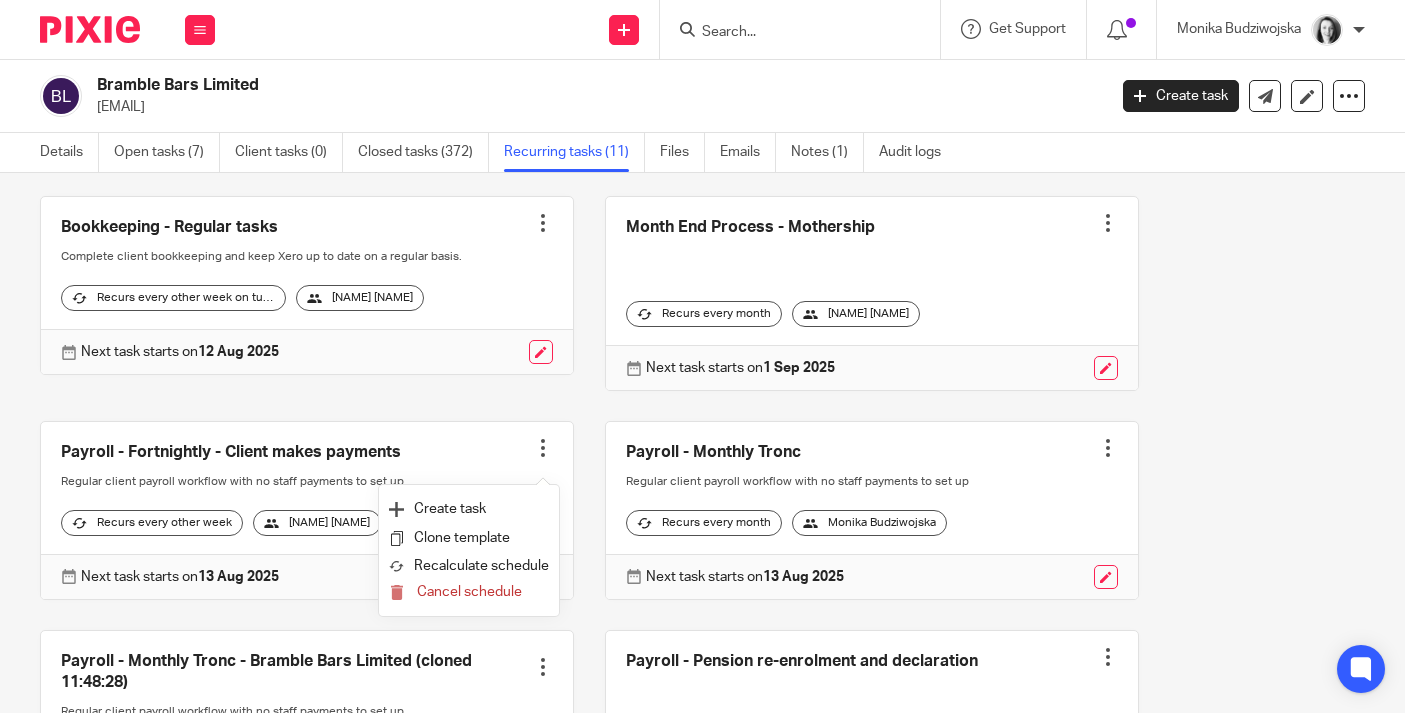 click at bounding box center (307, 510) 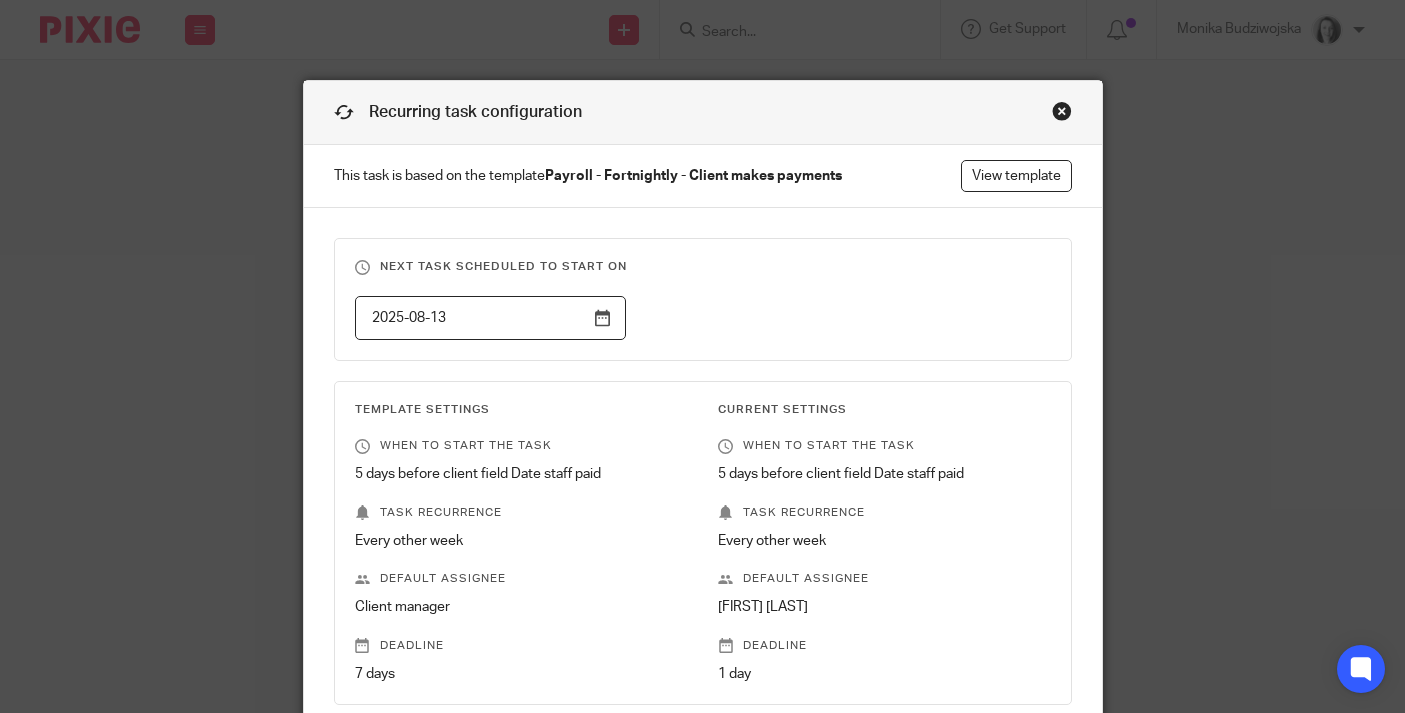 scroll, scrollTop: 0, scrollLeft: 0, axis: both 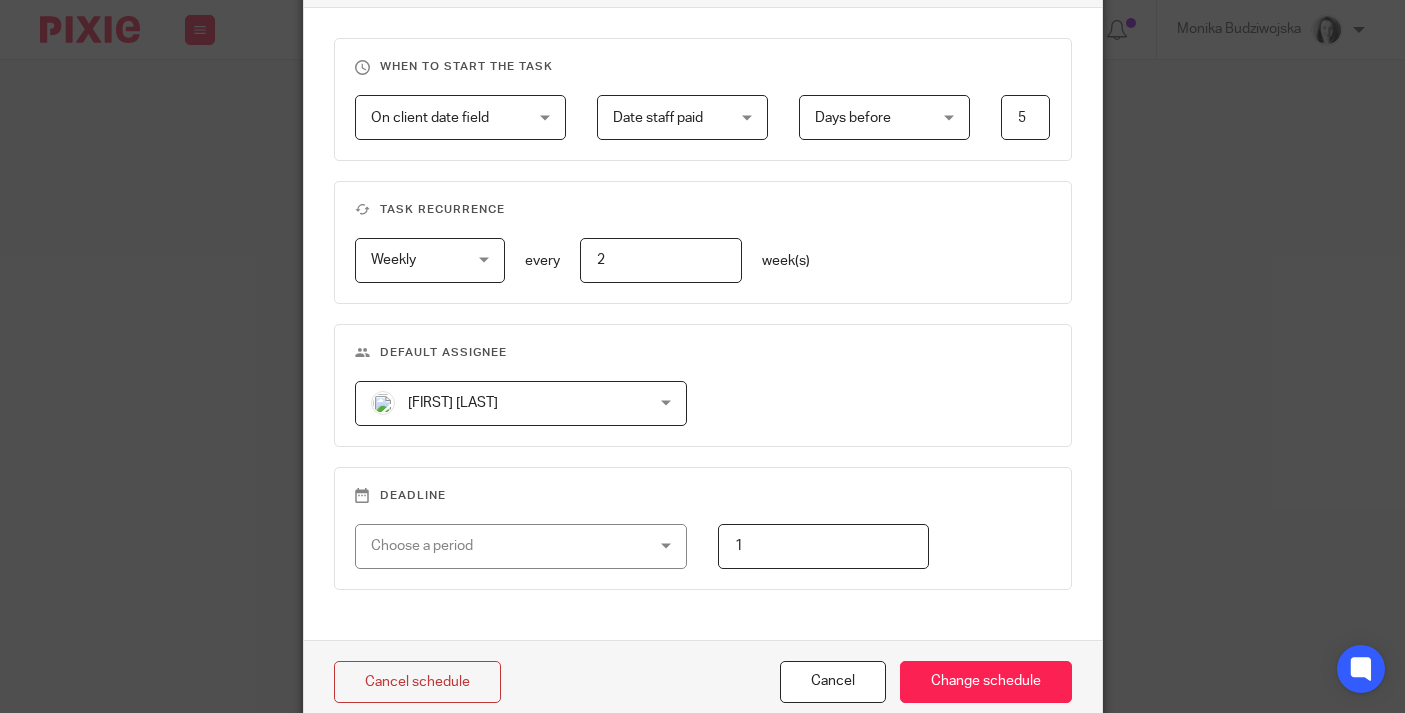 click on "[FIRST] [LAST]
[FIRST] [LAST]" at bounding box center (521, 403) 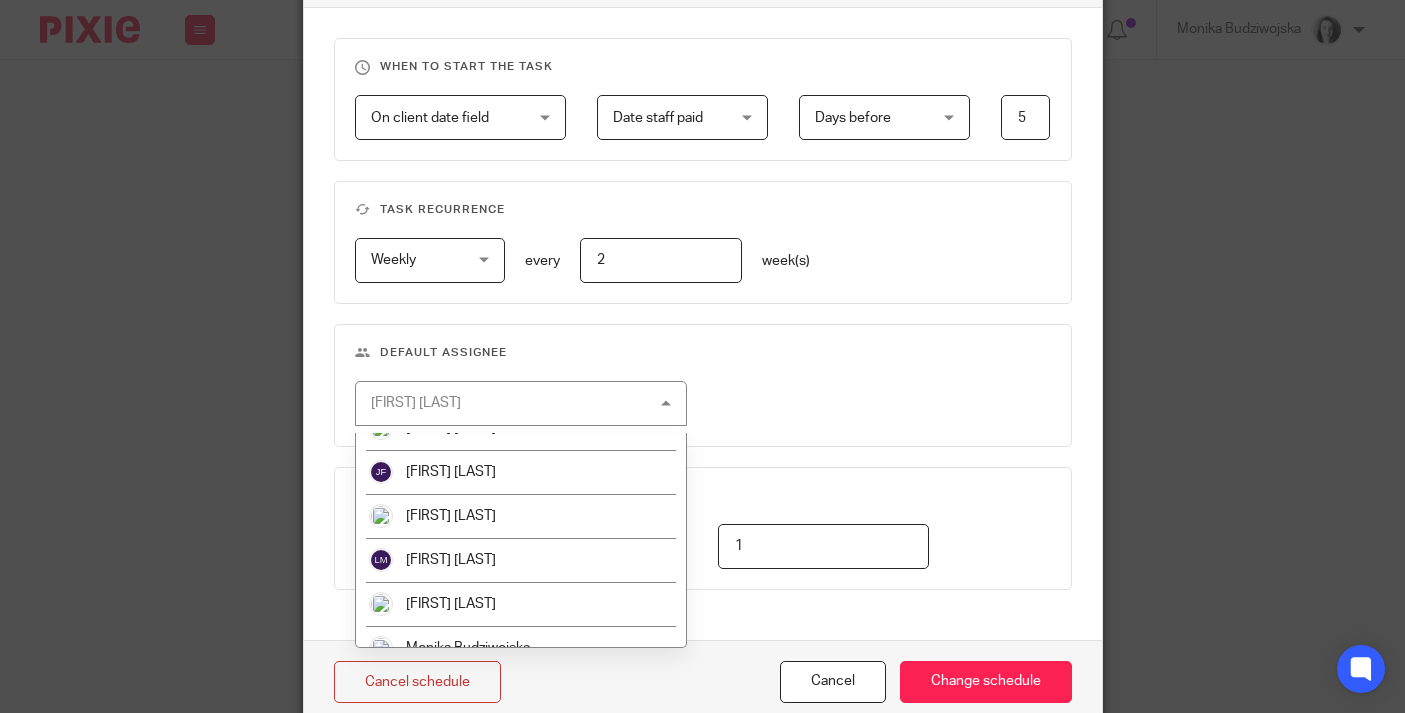 scroll, scrollTop: 270, scrollLeft: 0, axis: vertical 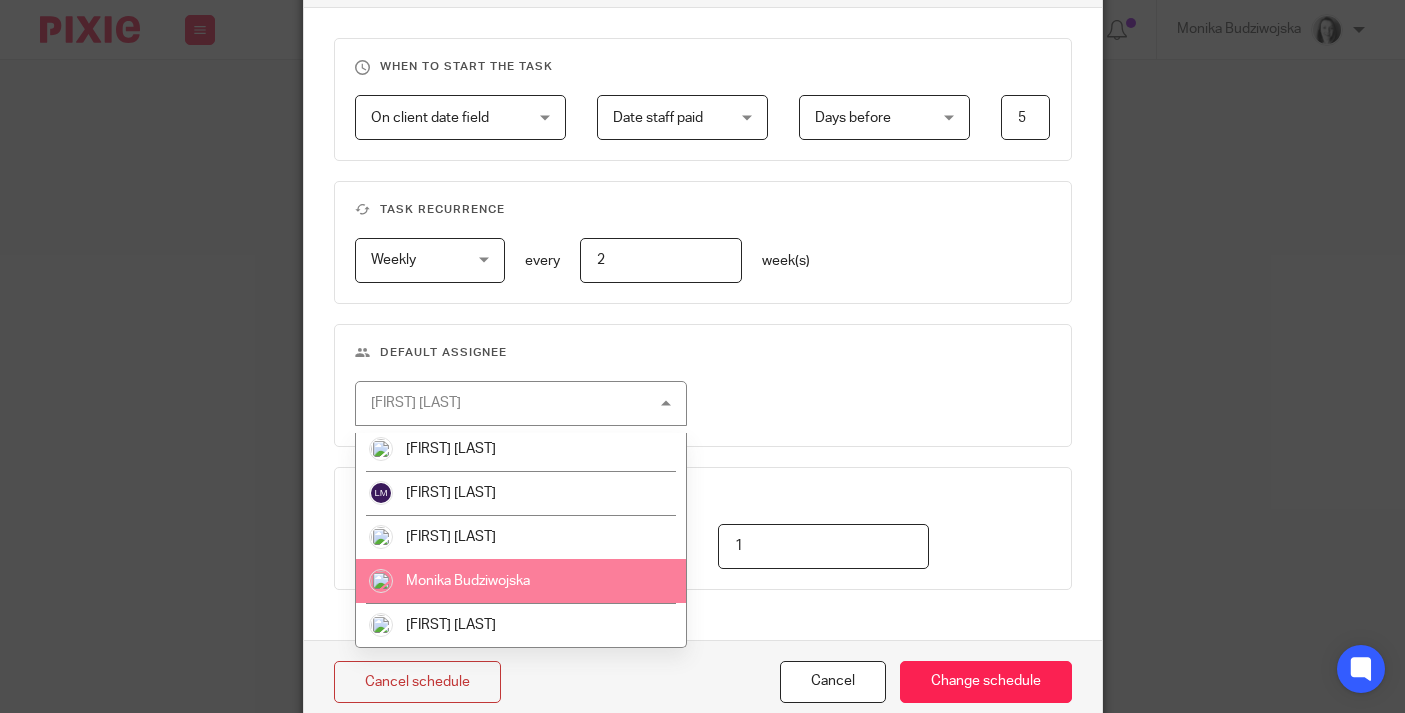 click on "Monika Budziwojska" at bounding box center [521, 581] 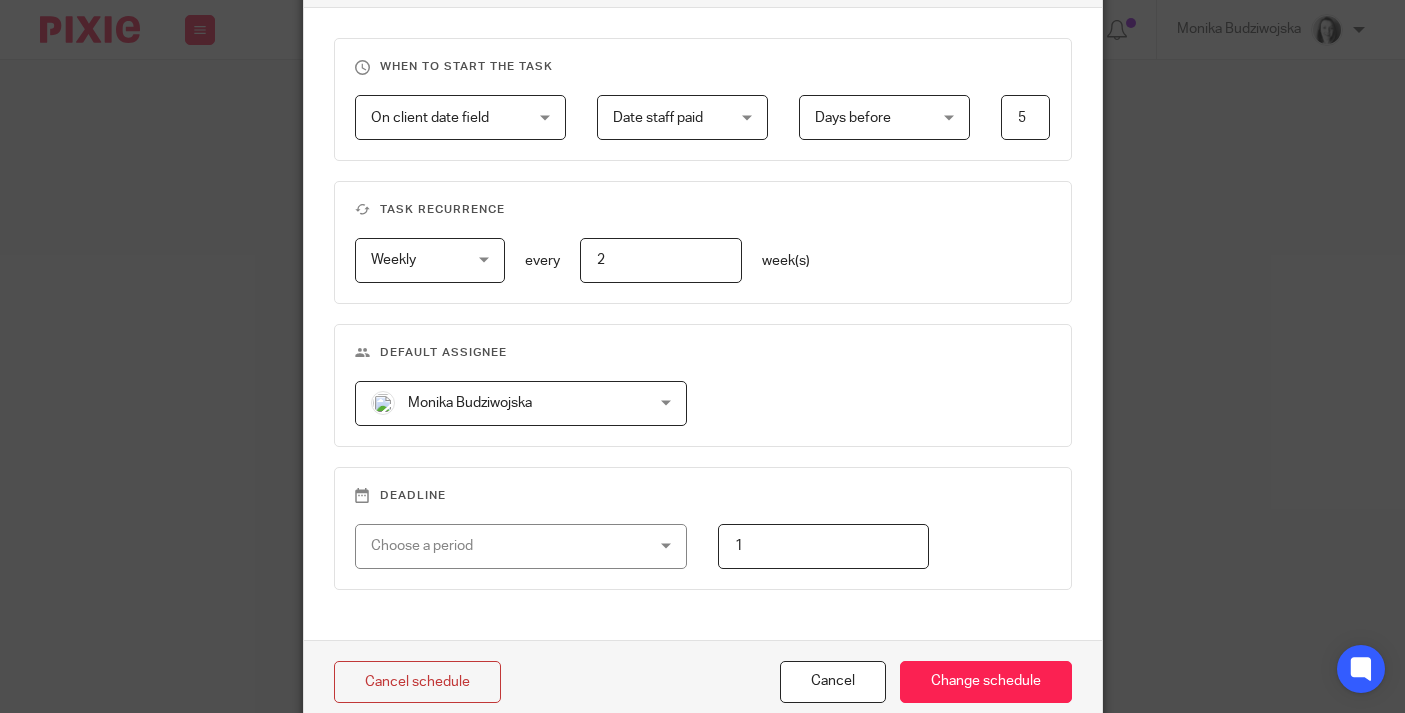 scroll, scrollTop: 915, scrollLeft: 0, axis: vertical 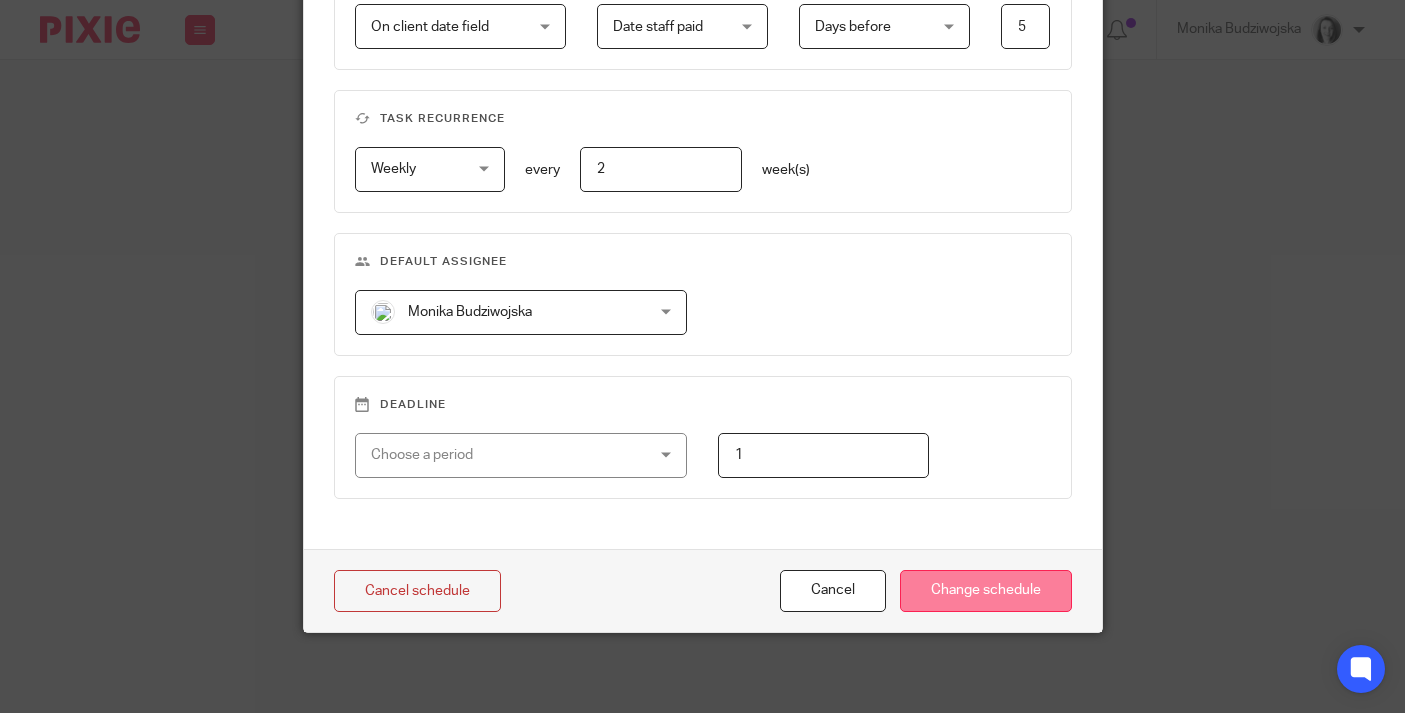click on "Change schedule" at bounding box center [986, 591] 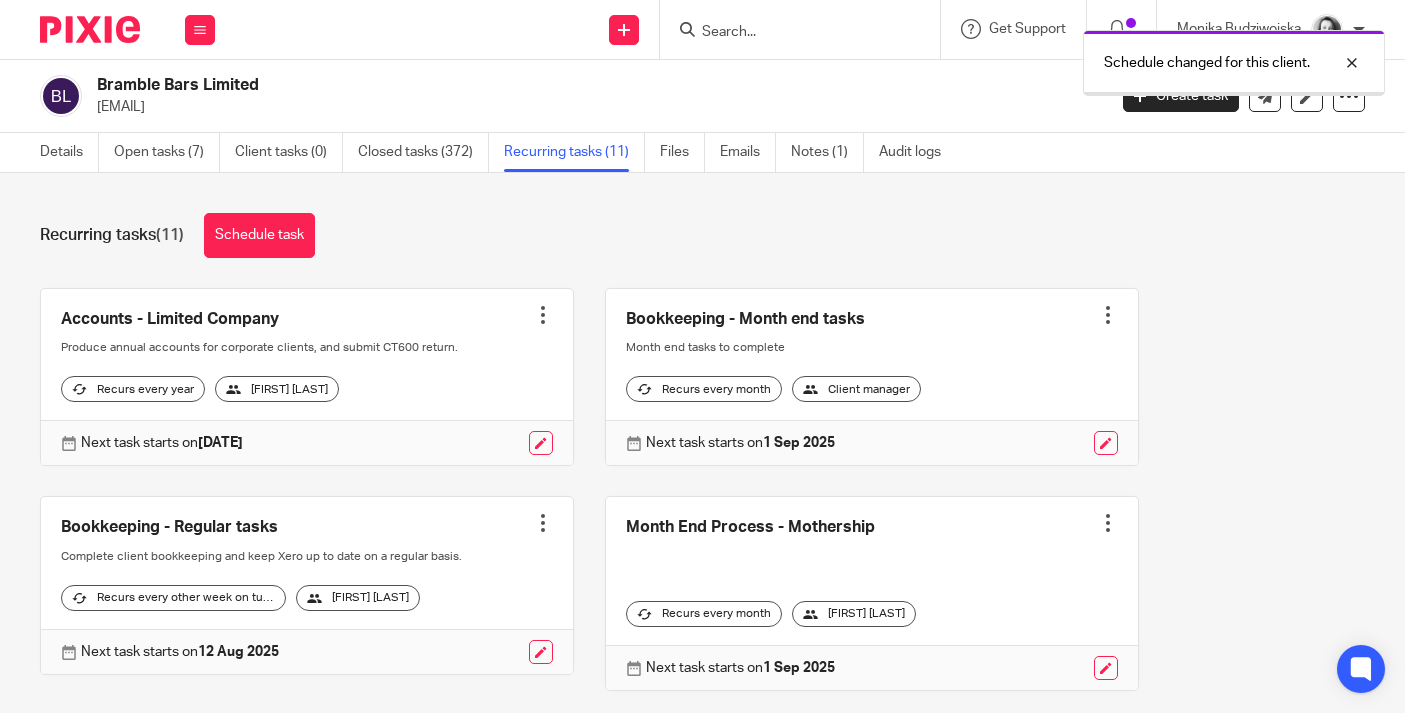 scroll, scrollTop: 0, scrollLeft: 0, axis: both 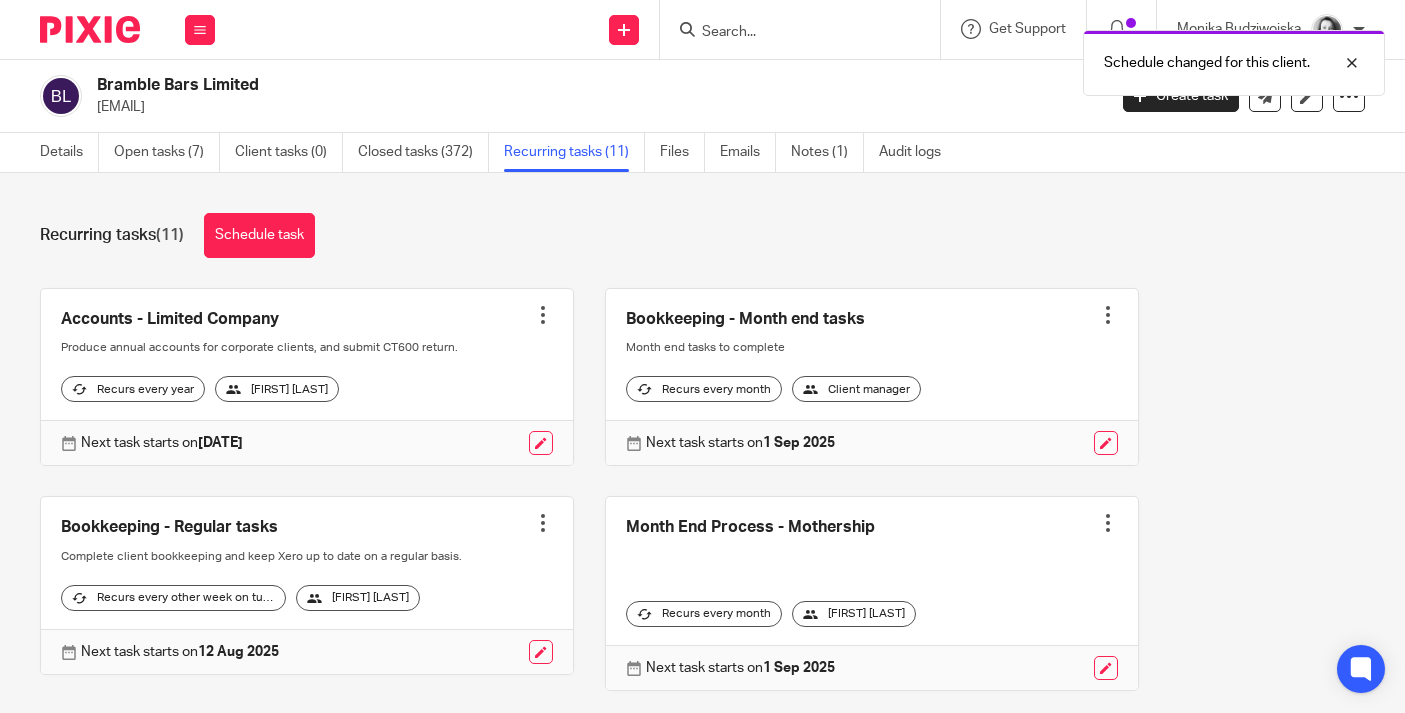click on "Schedule changed for this client." at bounding box center [1044, 58] 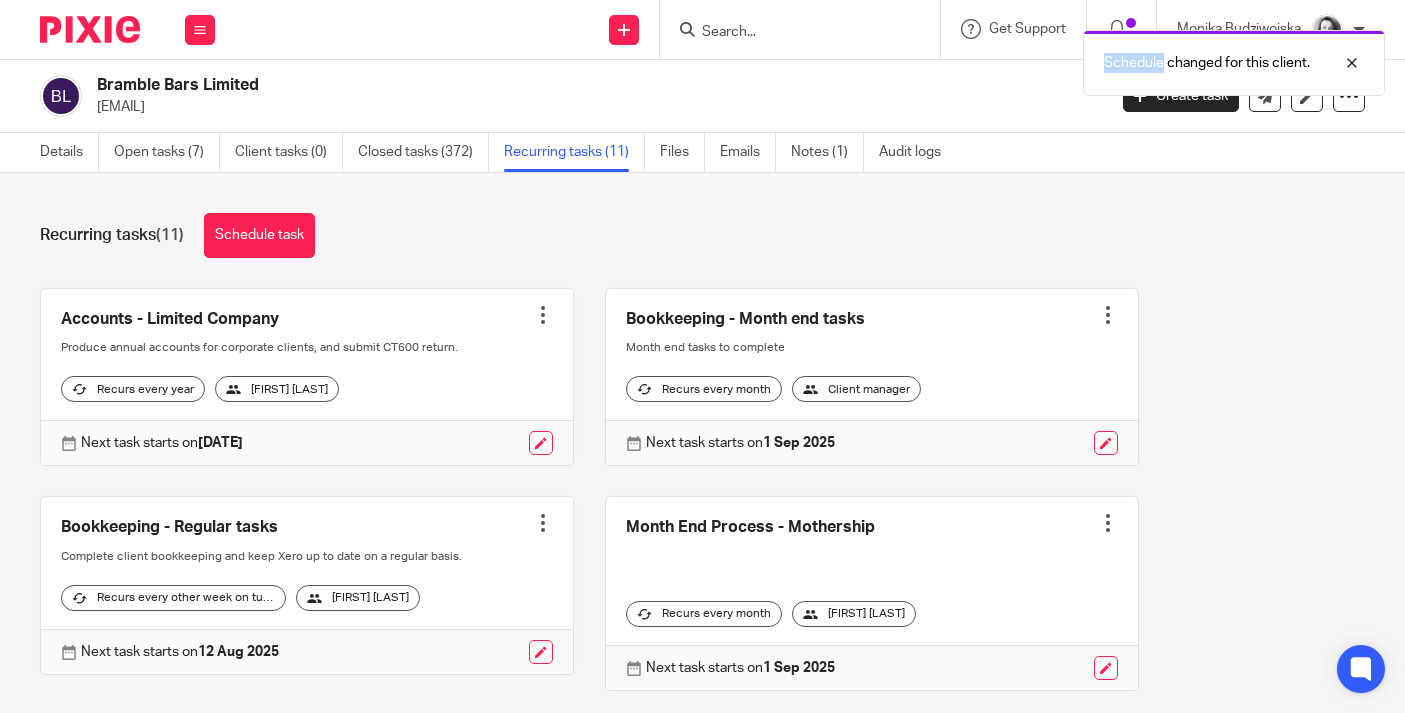 click on "Schedule changed for this client." at bounding box center [1044, 58] 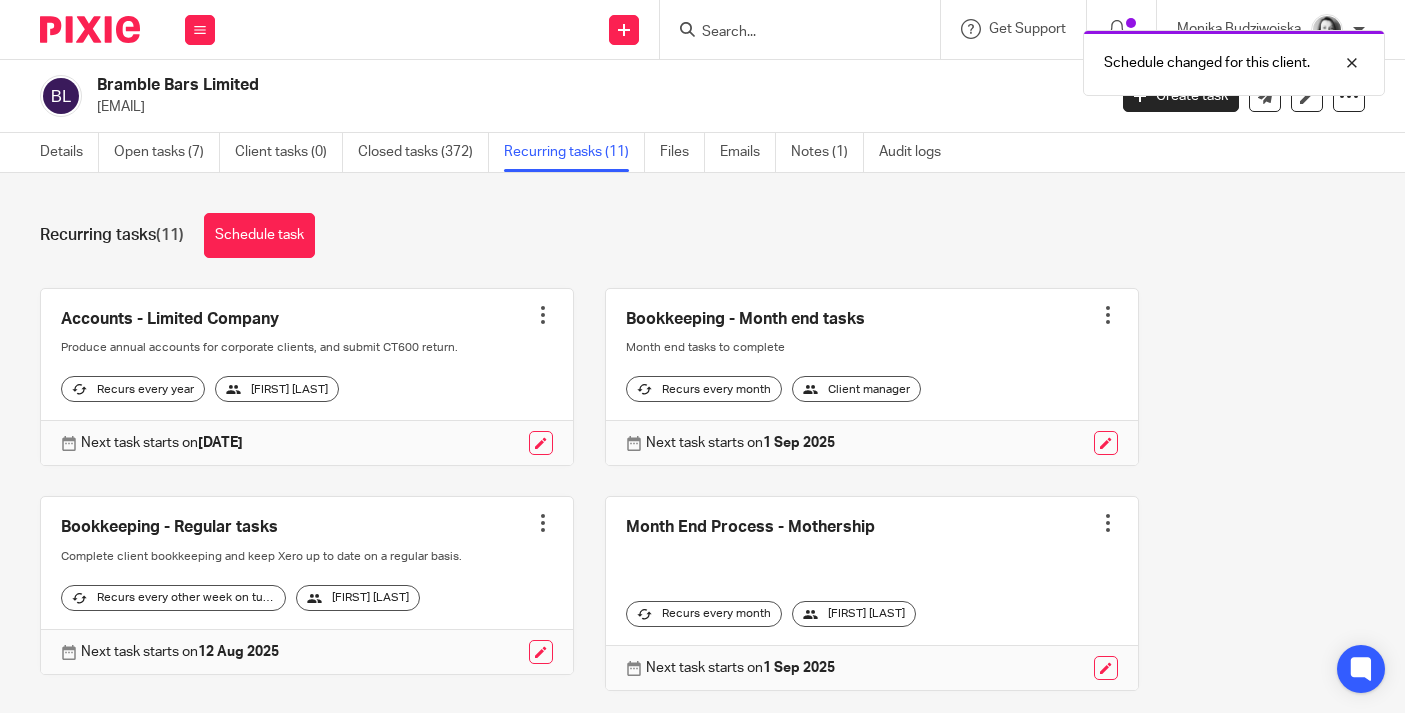 click on "Schedule changed for this client." at bounding box center [1044, 58] 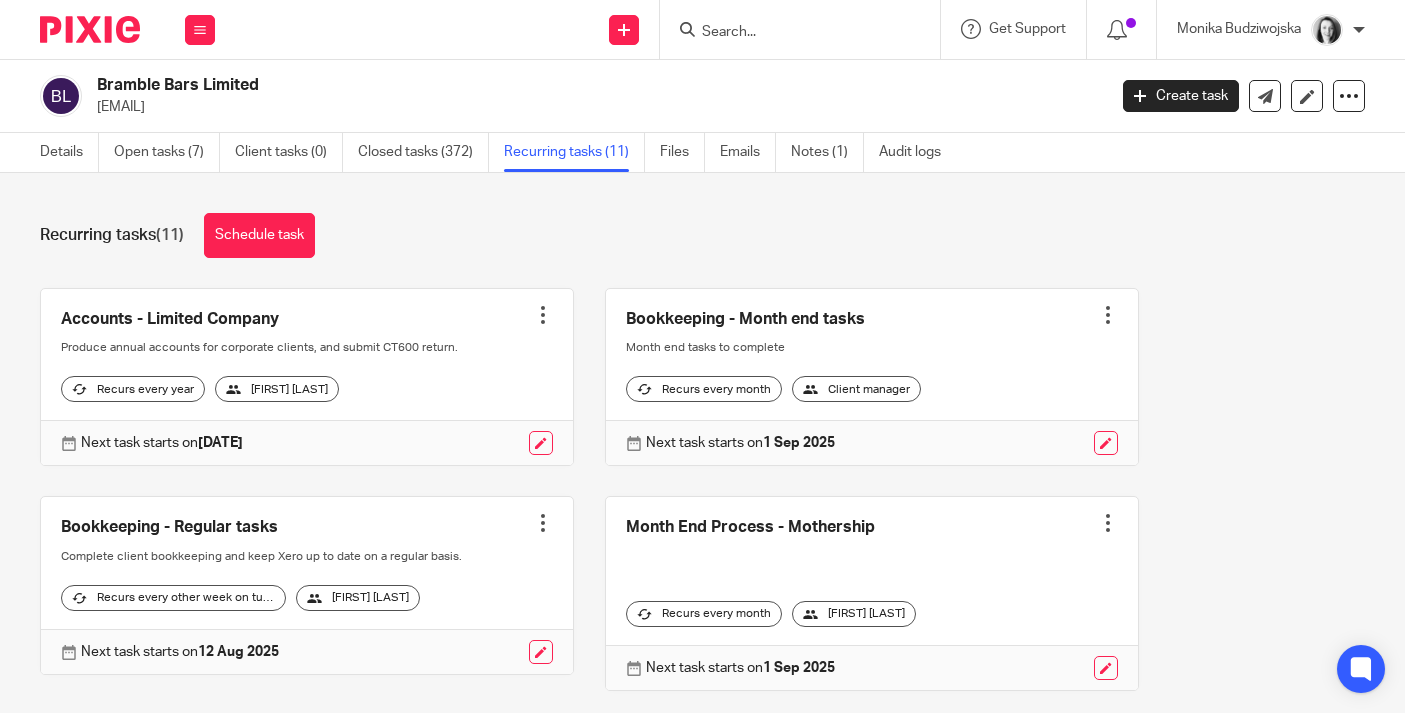 click at bounding box center [800, 29] 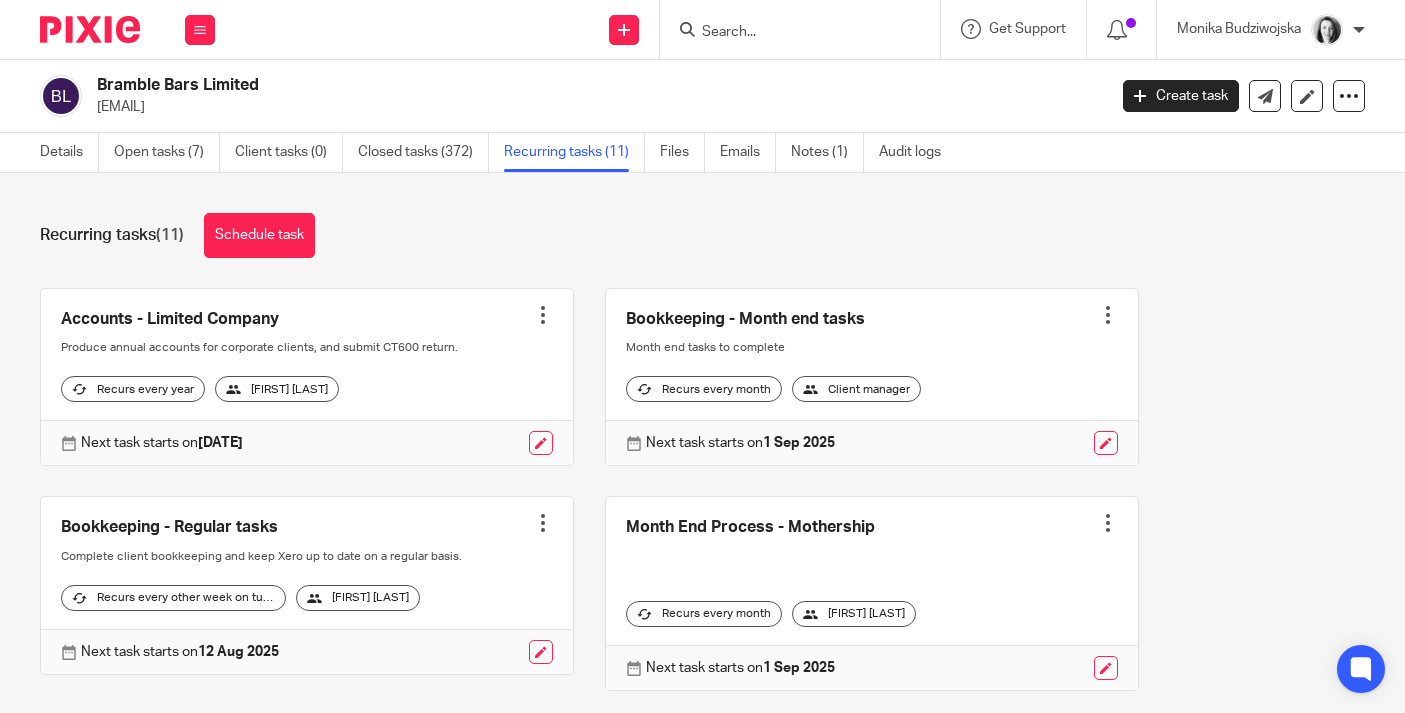 click at bounding box center (790, 33) 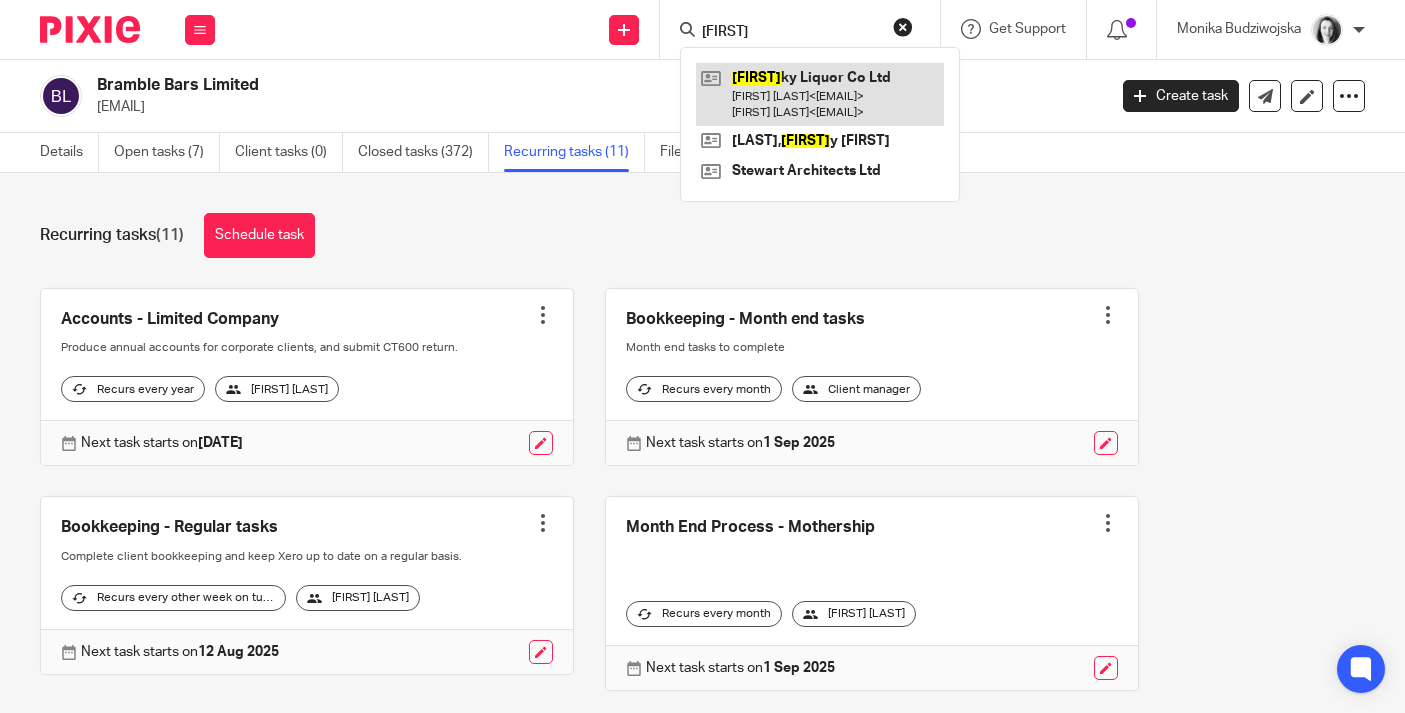 type on "luc" 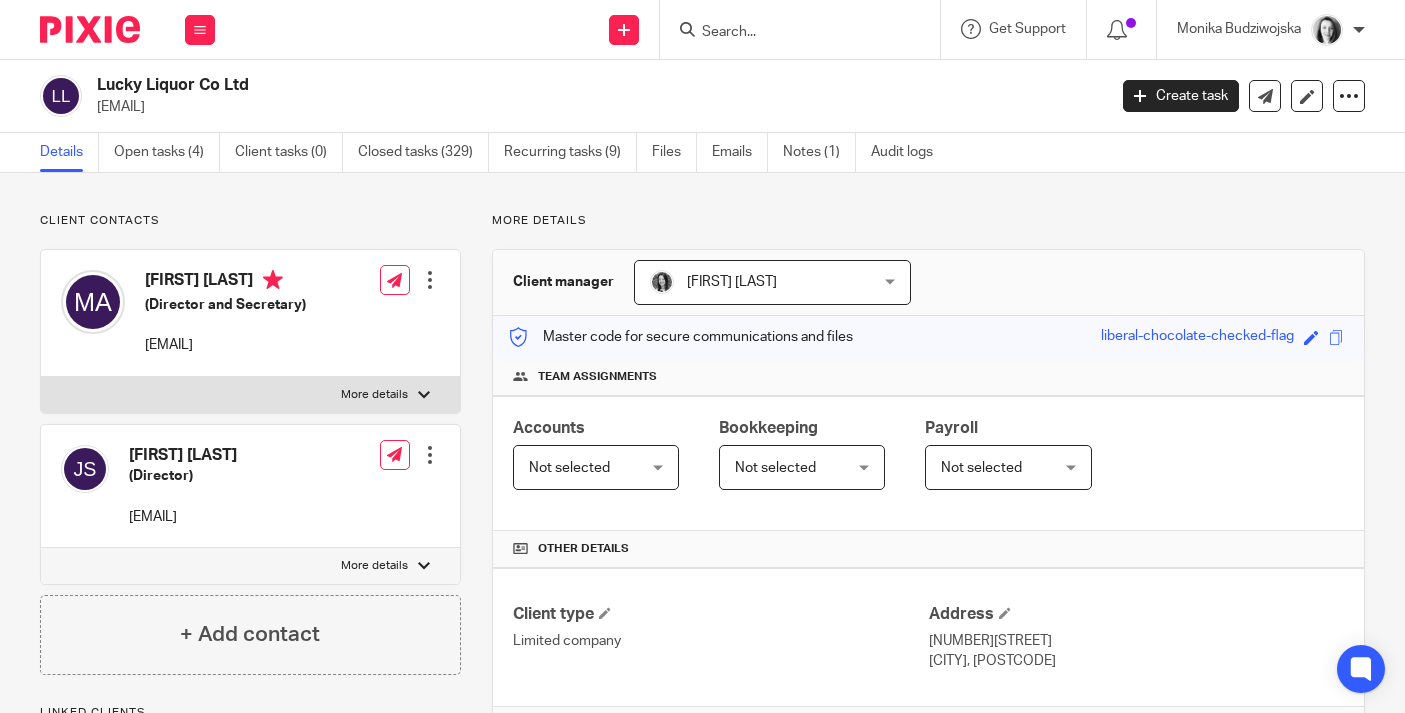 scroll, scrollTop: 0, scrollLeft: 0, axis: both 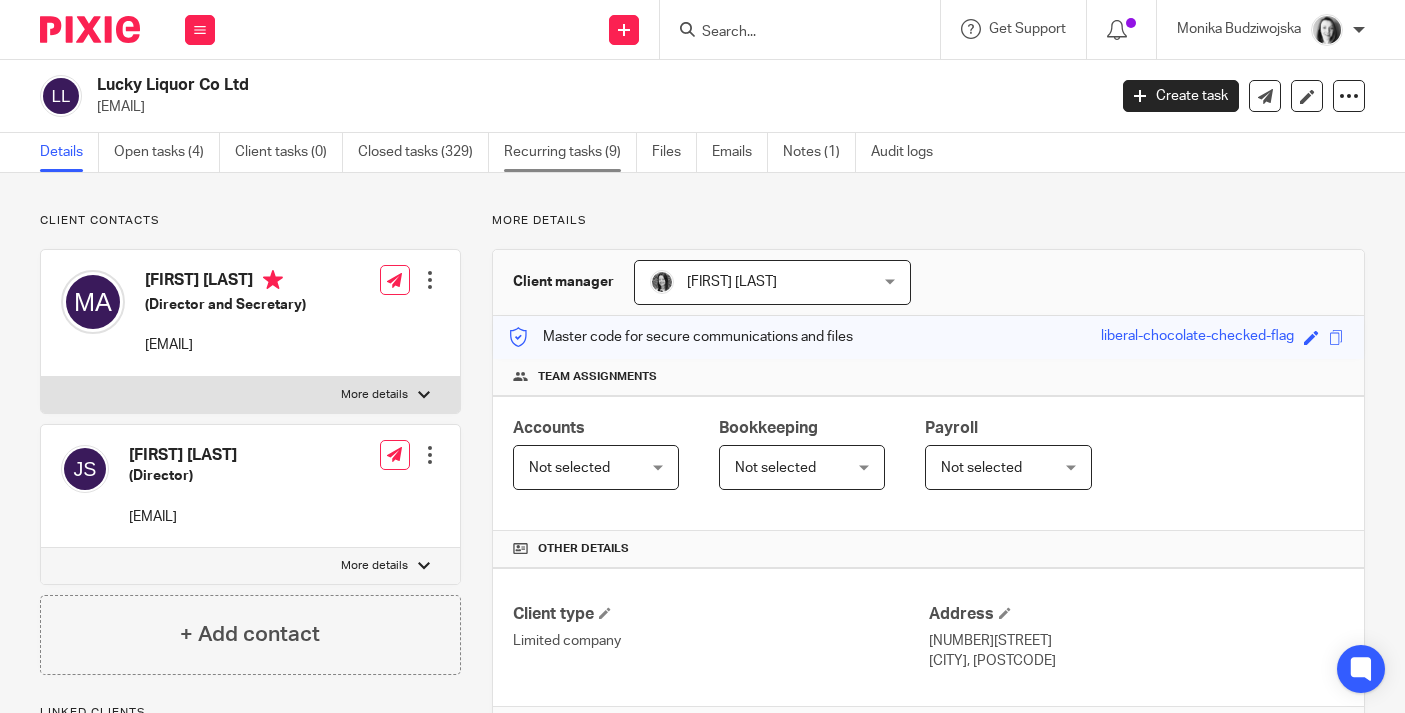 click on "Recurring tasks (9)" at bounding box center (570, 152) 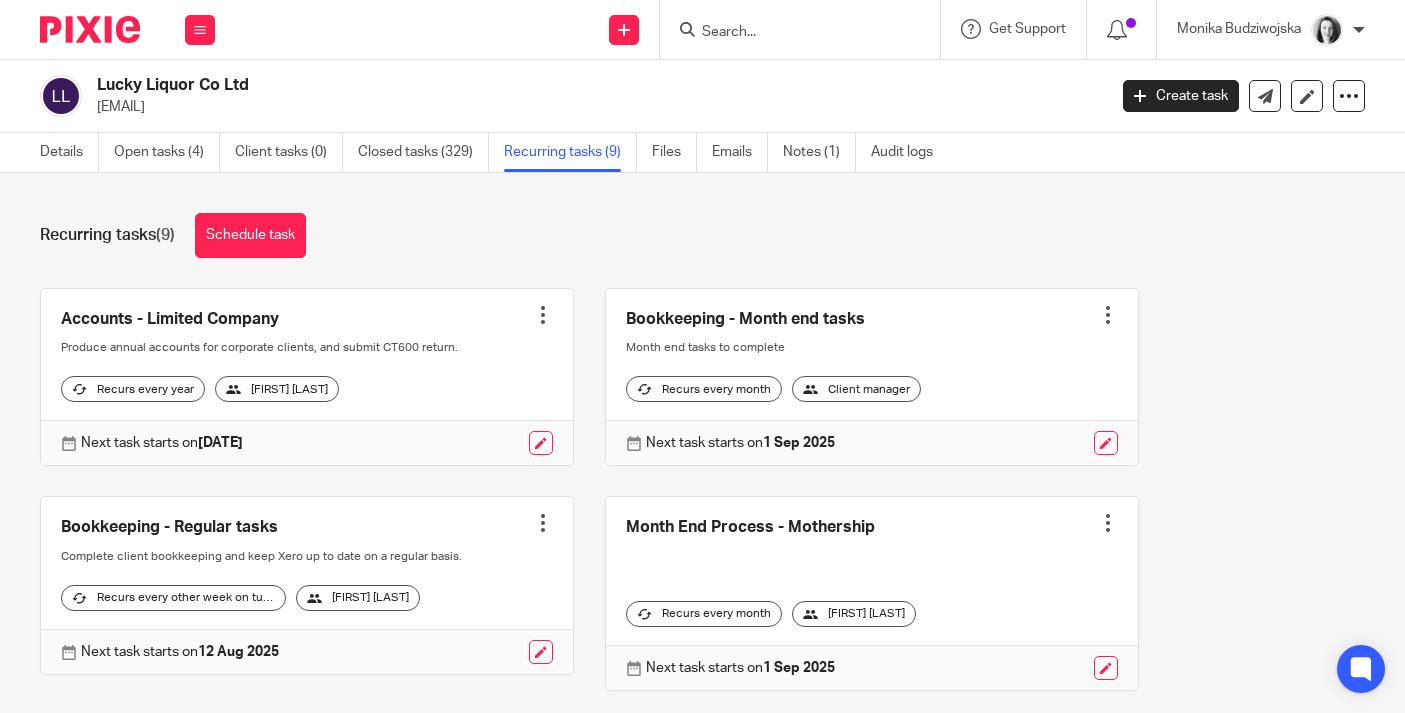 scroll, scrollTop: 0, scrollLeft: 0, axis: both 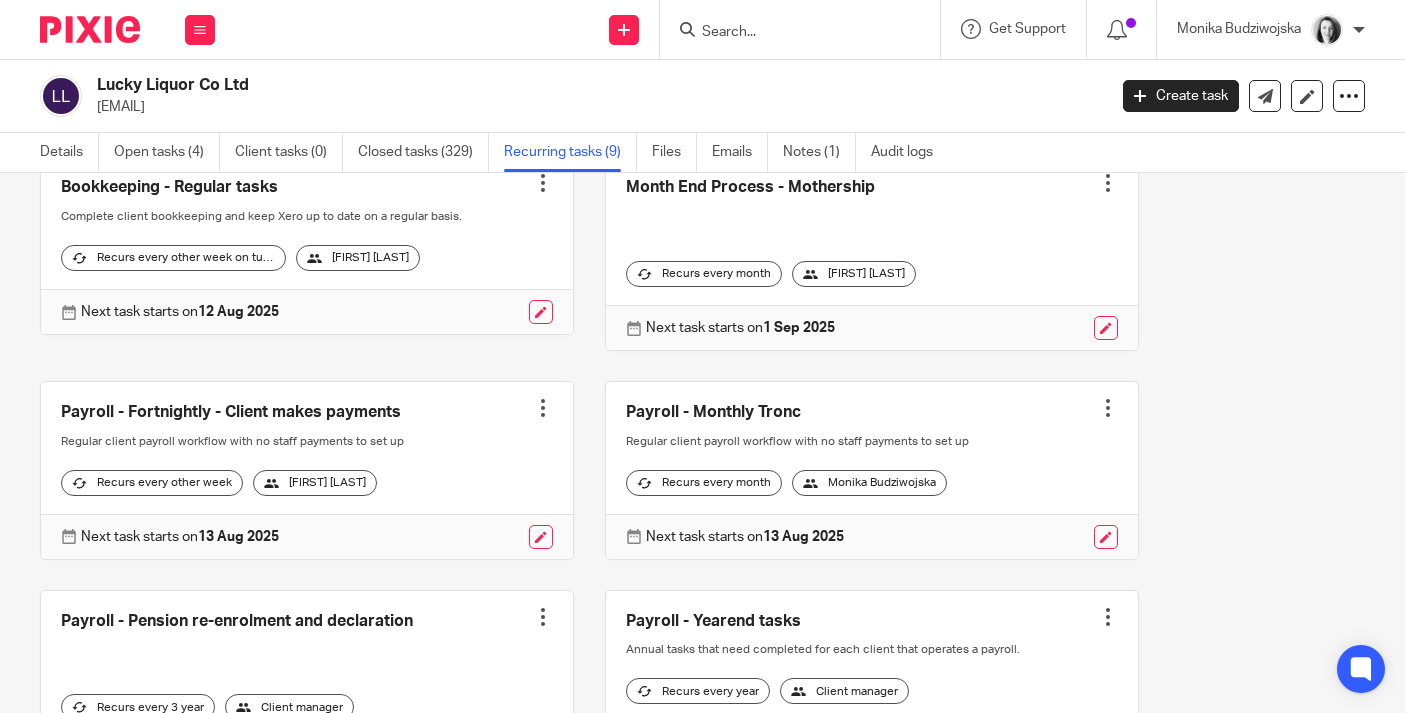 click at bounding box center (543, 408) 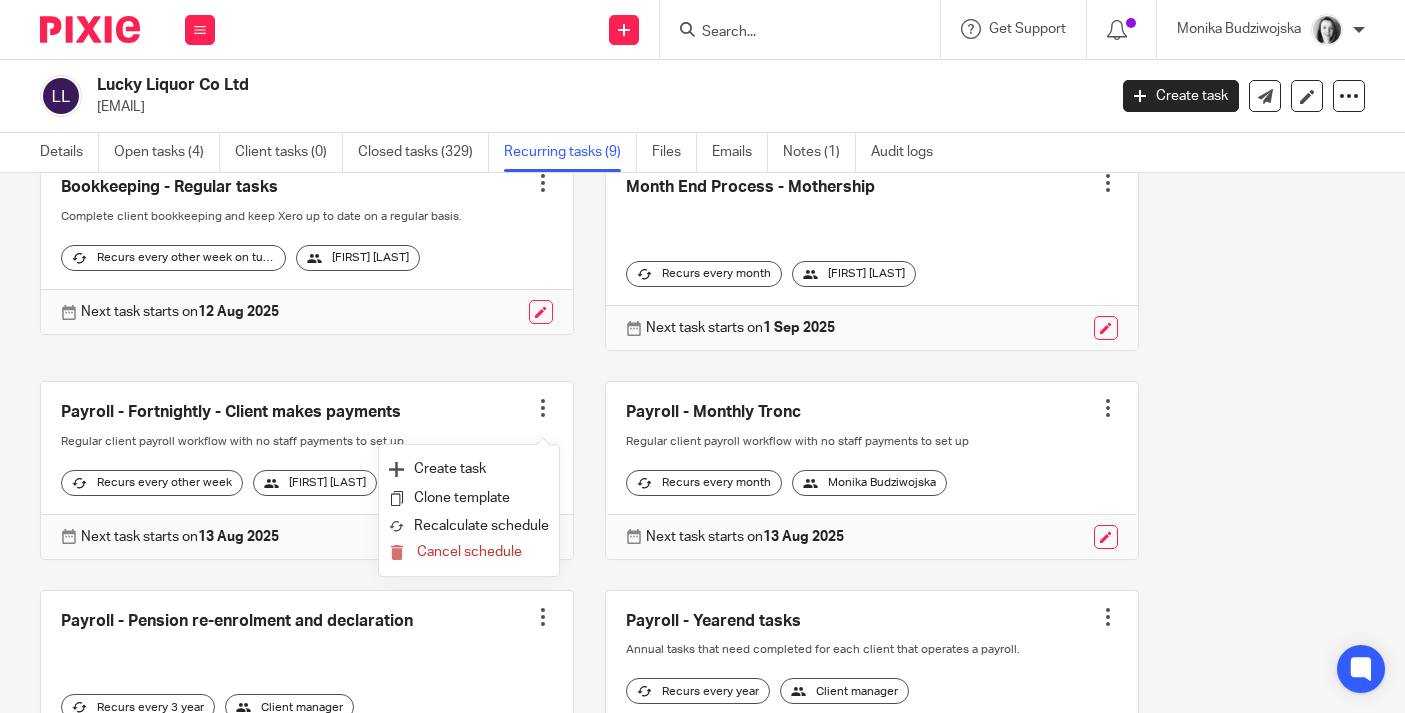 click at bounding box center [307, 470] 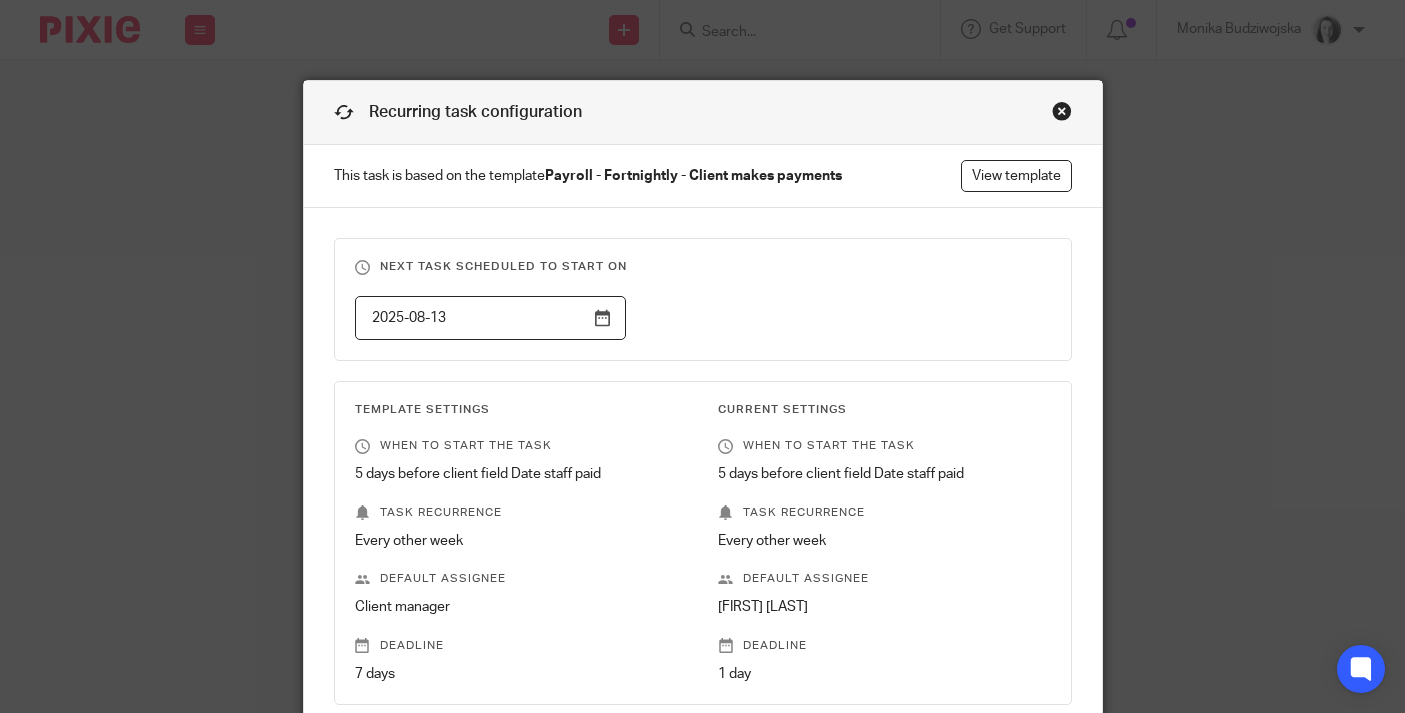 scroll, scrollTop: 0, scrollLeft: 0, axis: both 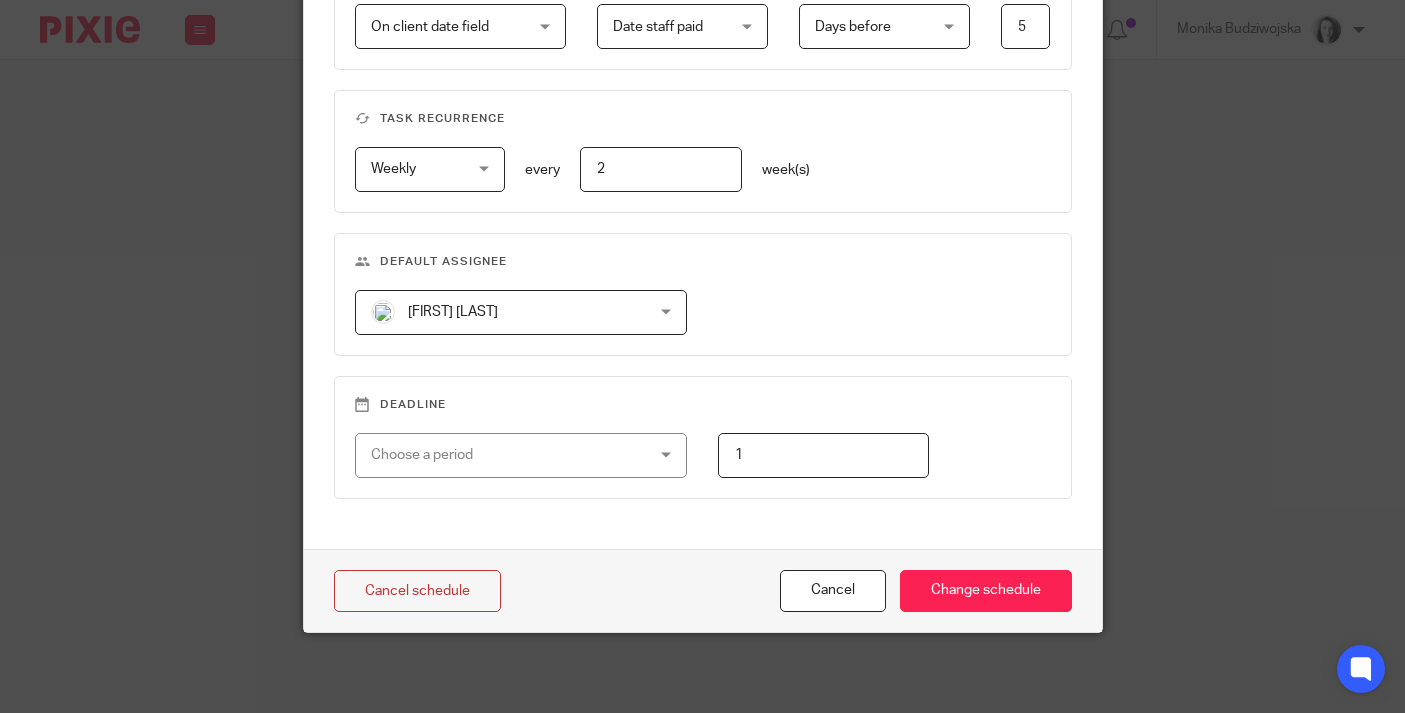 click on "[FIRST] [LAST]
[FIRST] [LAST]" at bounding box center [521, 312] 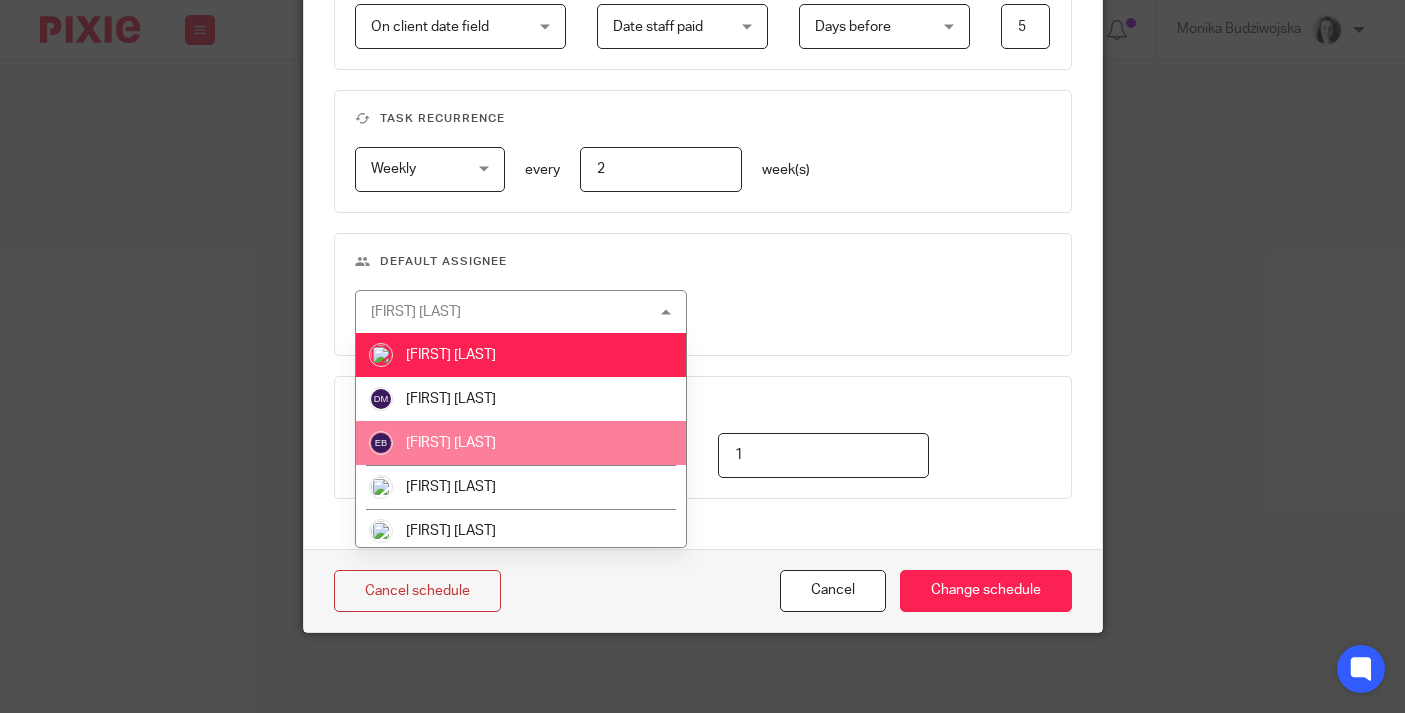 scroll, scrollTop: 270, scrollLeft: 0, axis: vertical 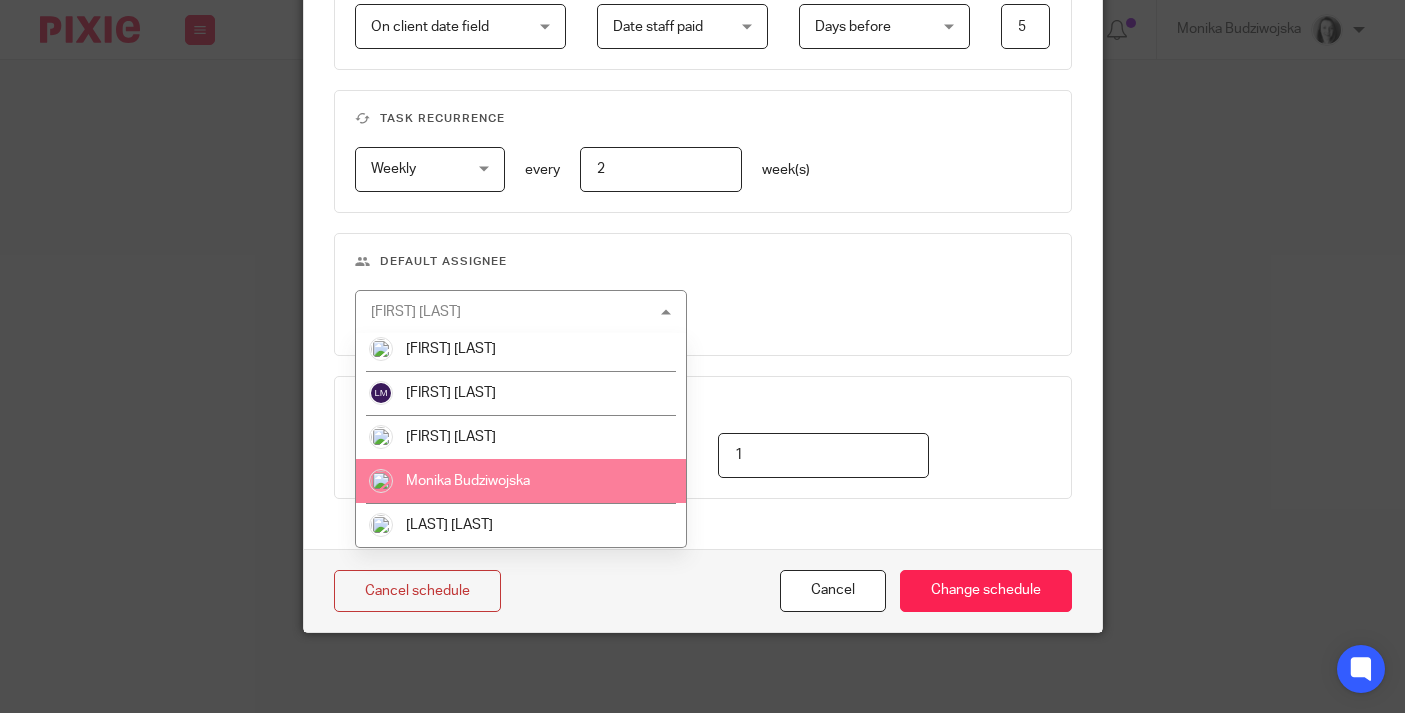 click on "Monika Budziwojska" at bounding box center [521, 481] 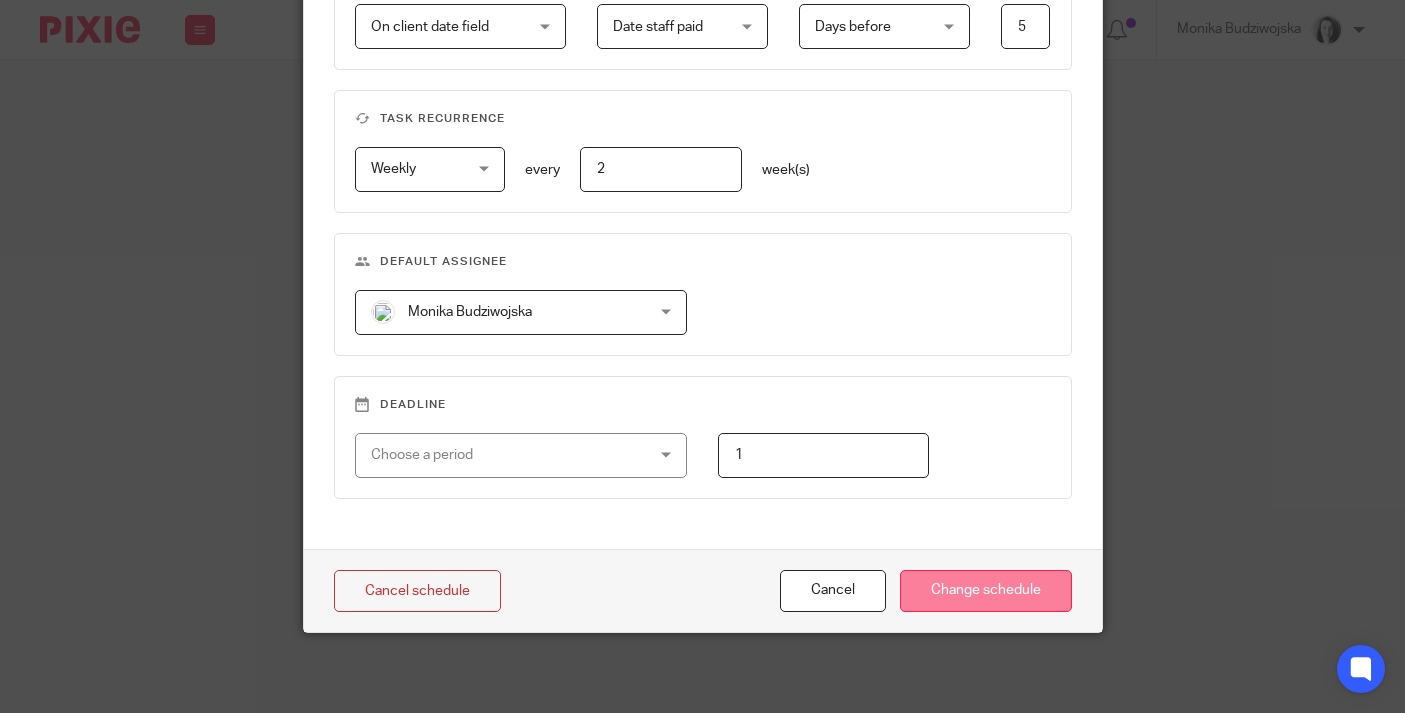 click on "Change schedule" at bounding box center (986, 591) 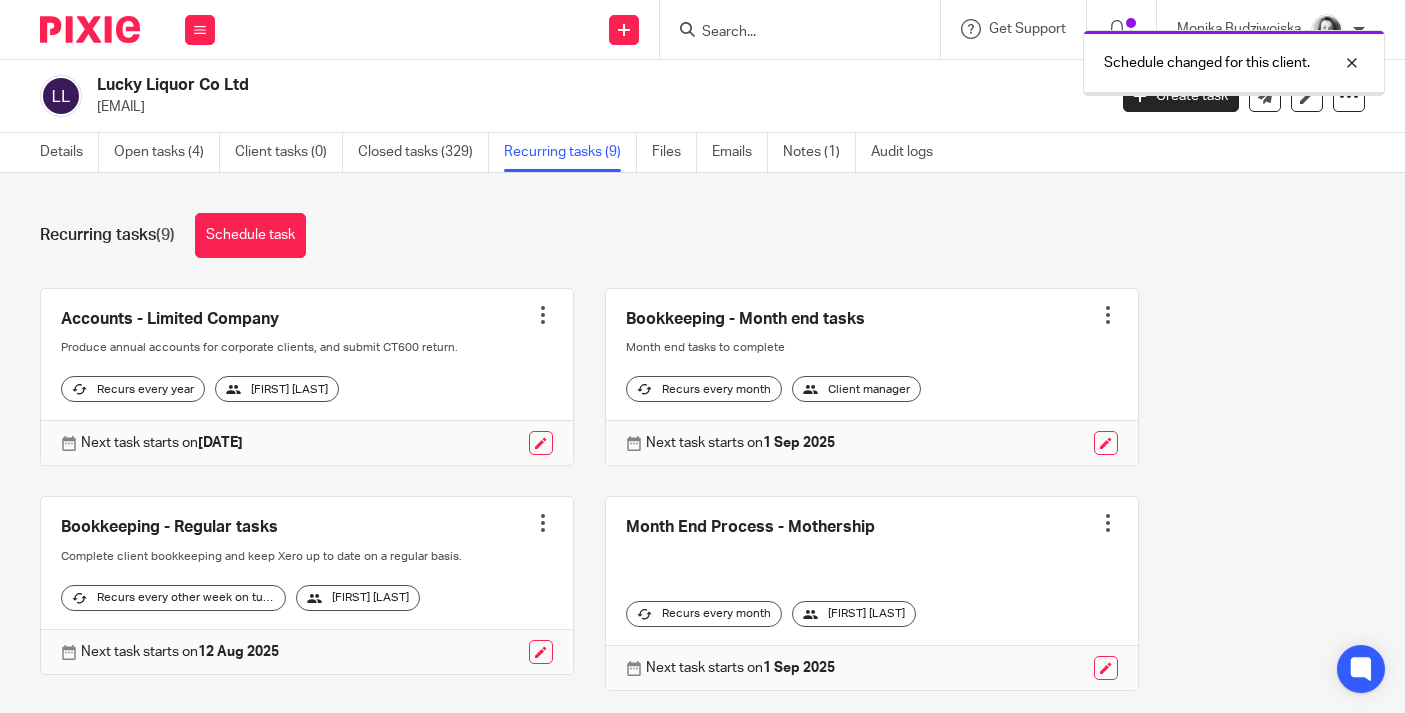 scroll, scrollTop: 0, scrollLeft: 0, axis: both 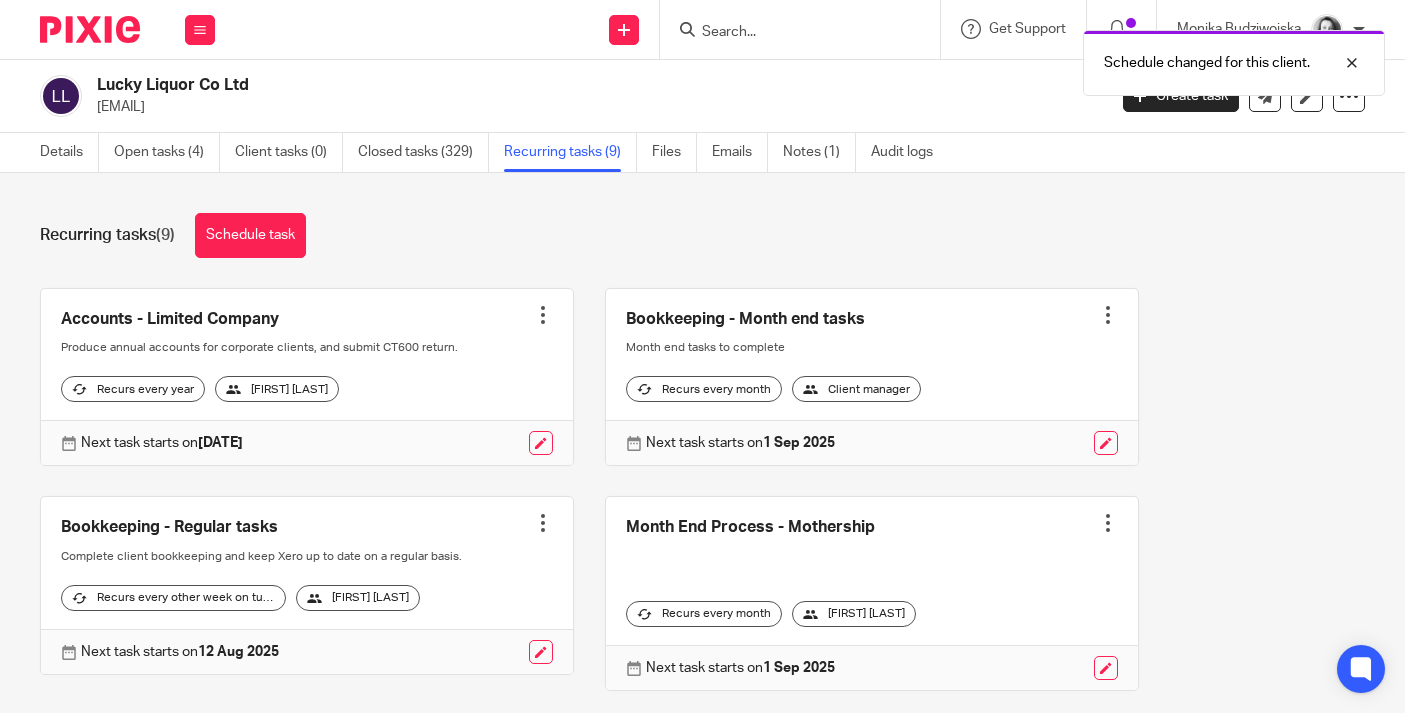click on "Schedule changed for this client." at bounding box center [1044, 58] 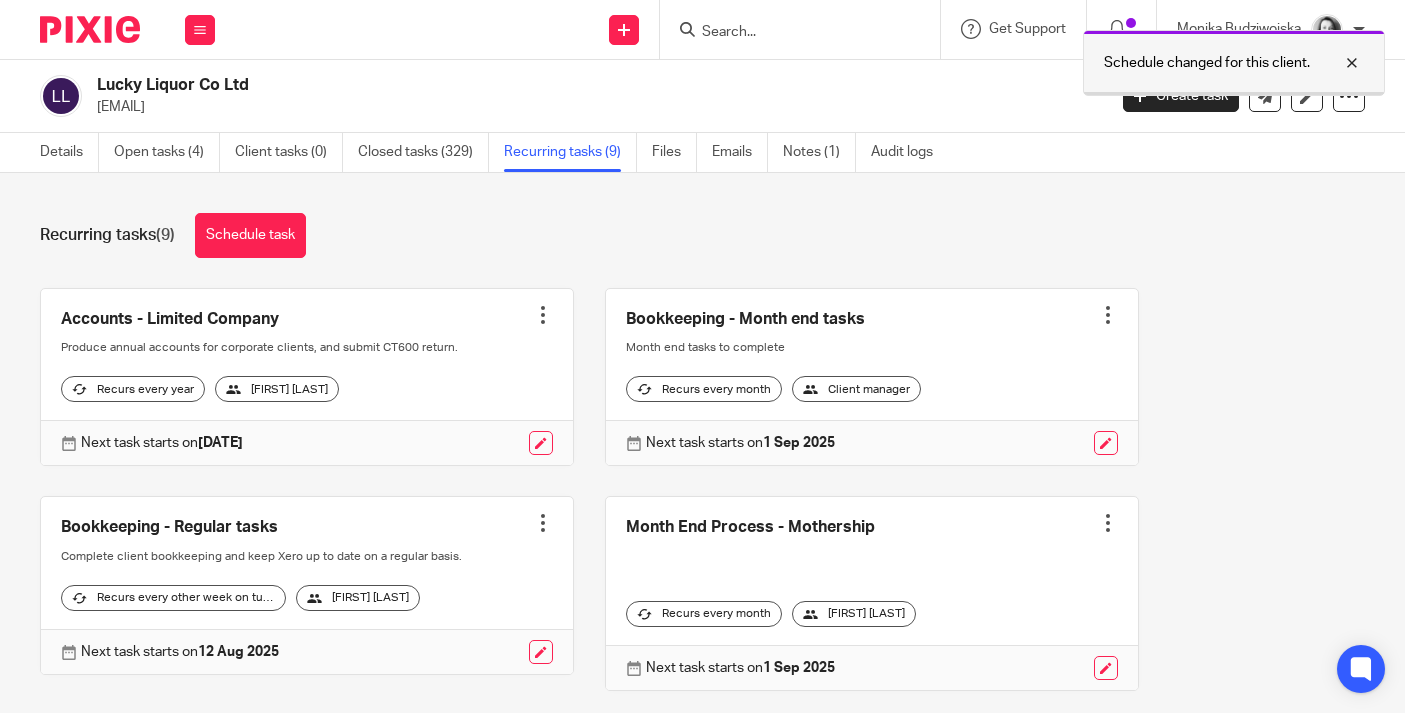 click at bounding box center [1337, 63] 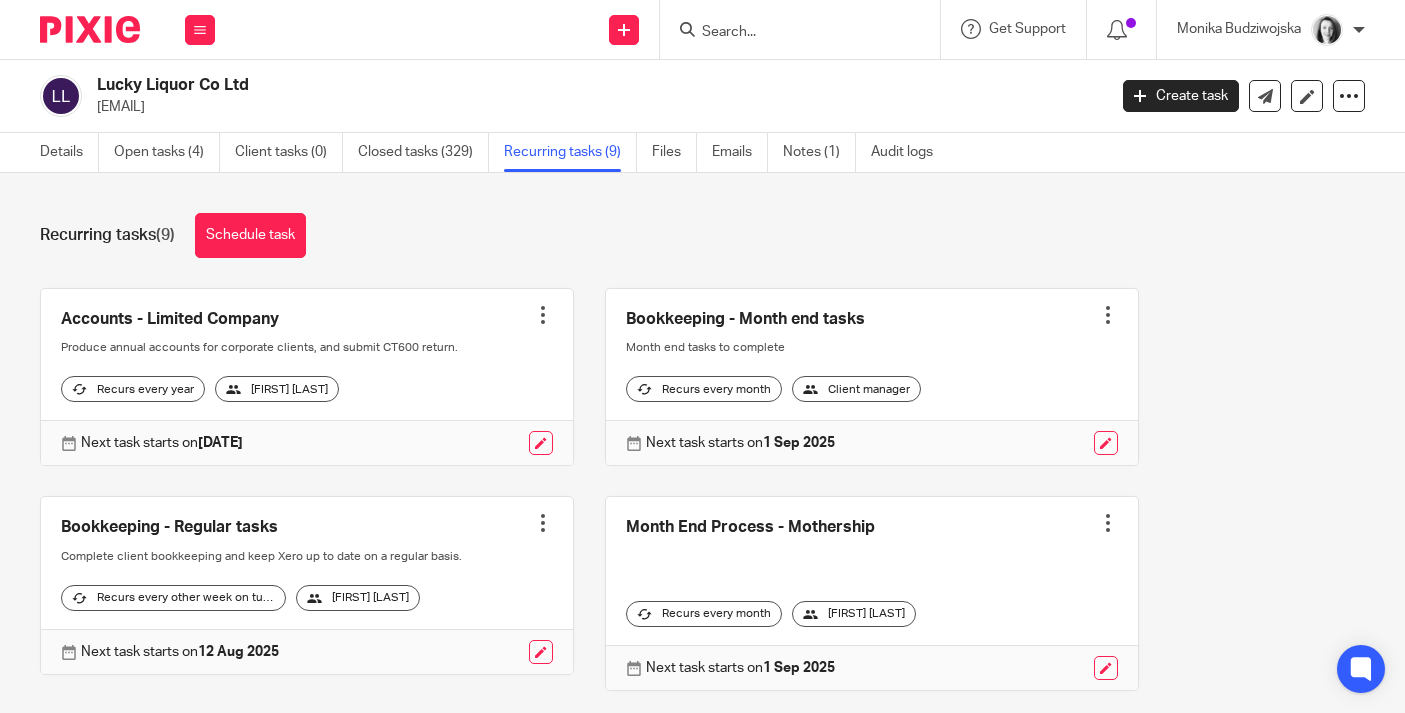 click at bounding box center (790, 33) 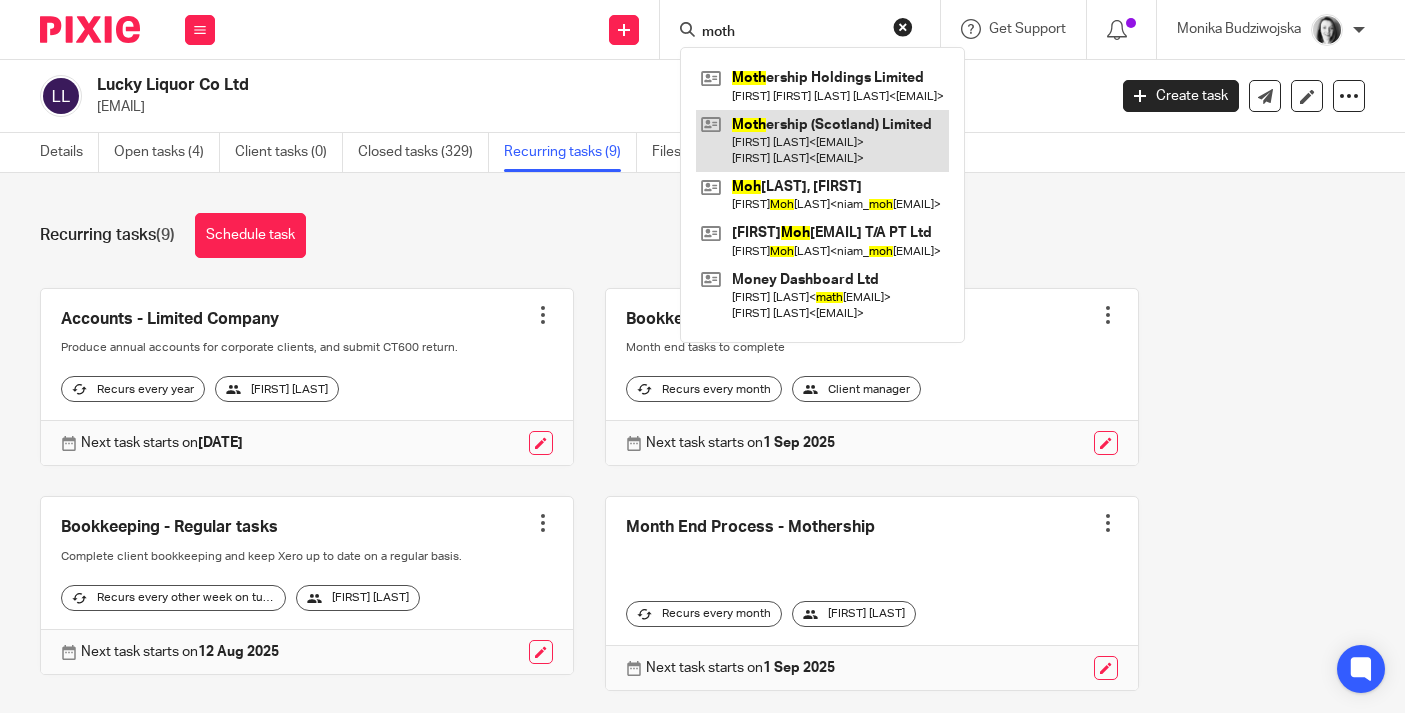 type on "moth" 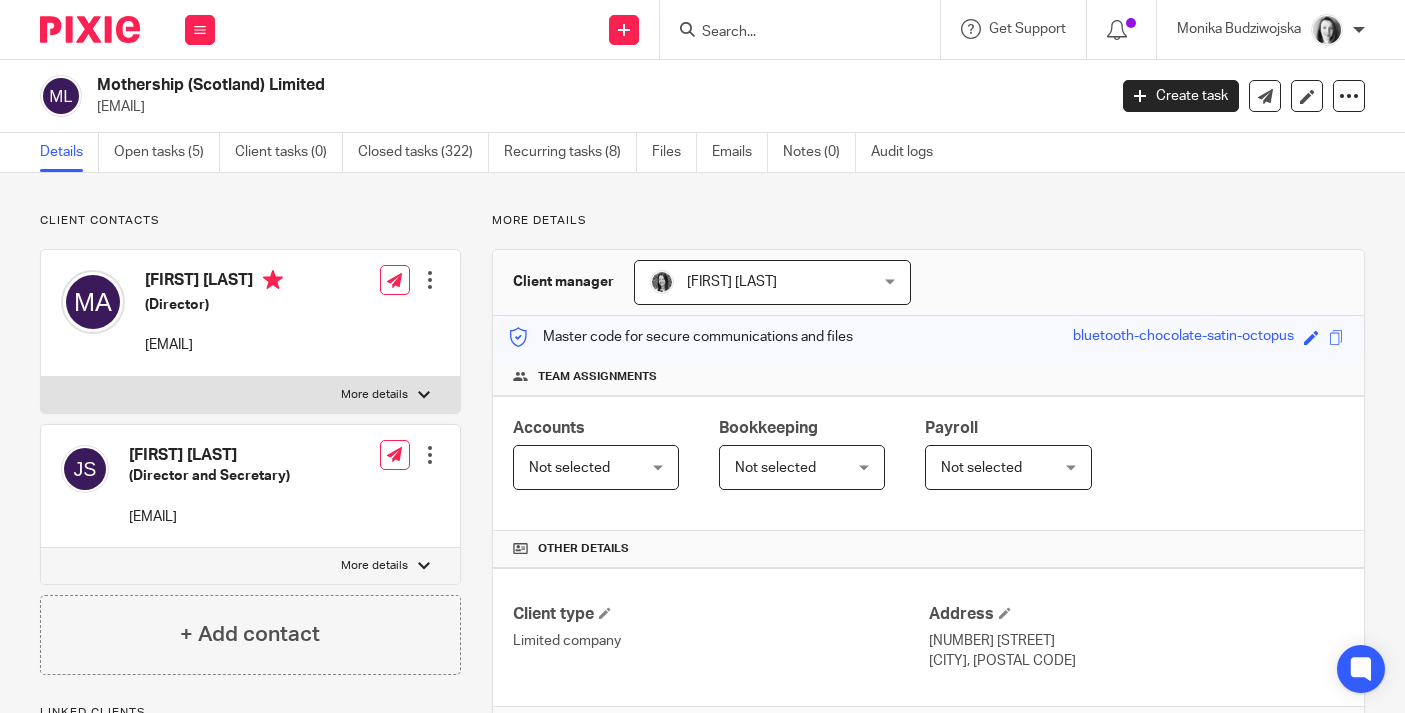 scroll, scrollTop: 0, scrollLeft: 0, axis: both 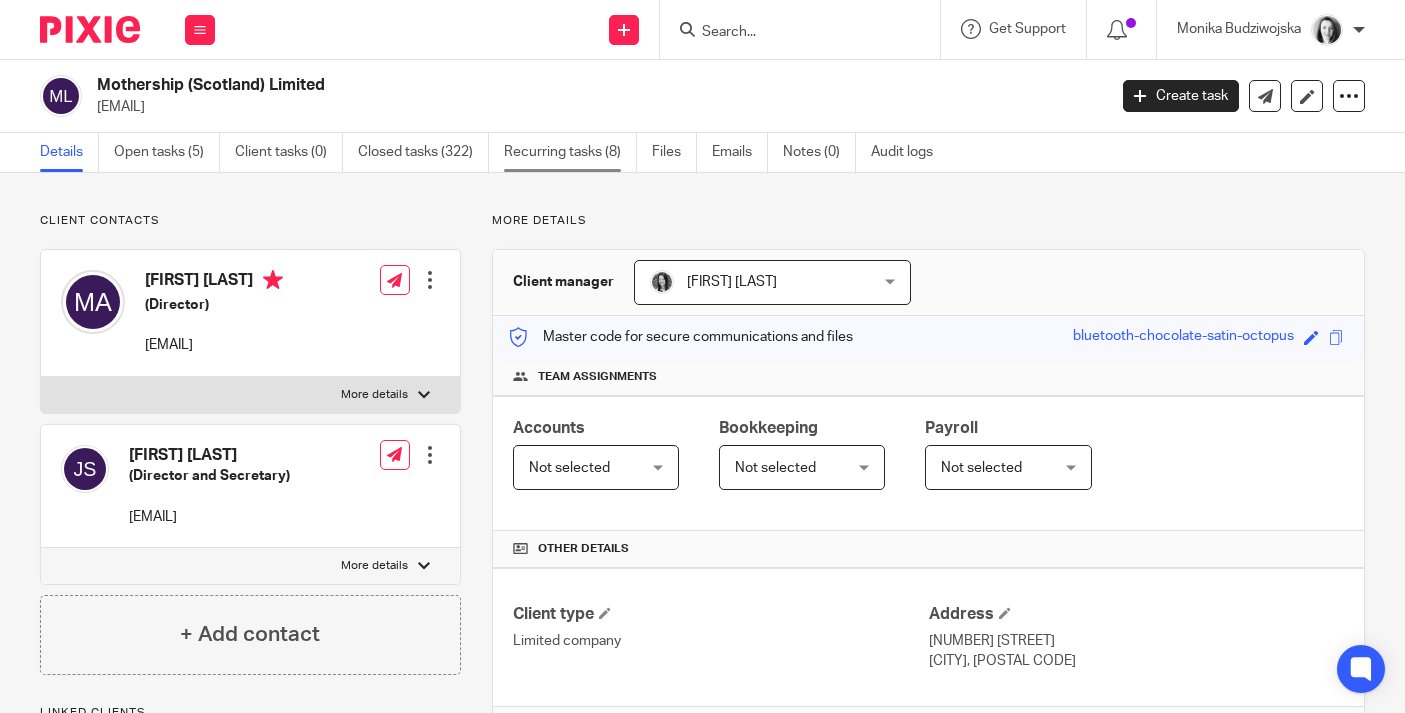 click on "Recurring tasks (8)" at bounding box center [570, 152] 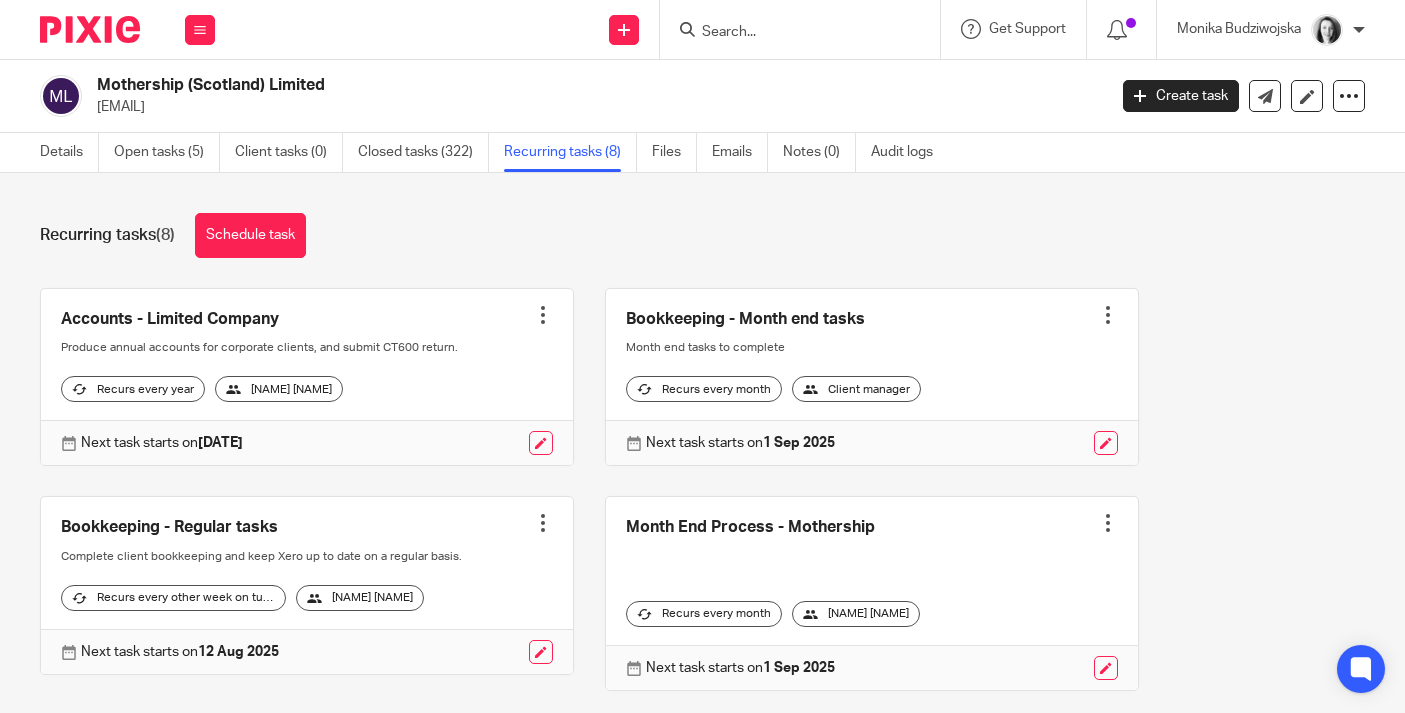 scroll, scrollTop: 0, scrollLeft: 0, axis: both 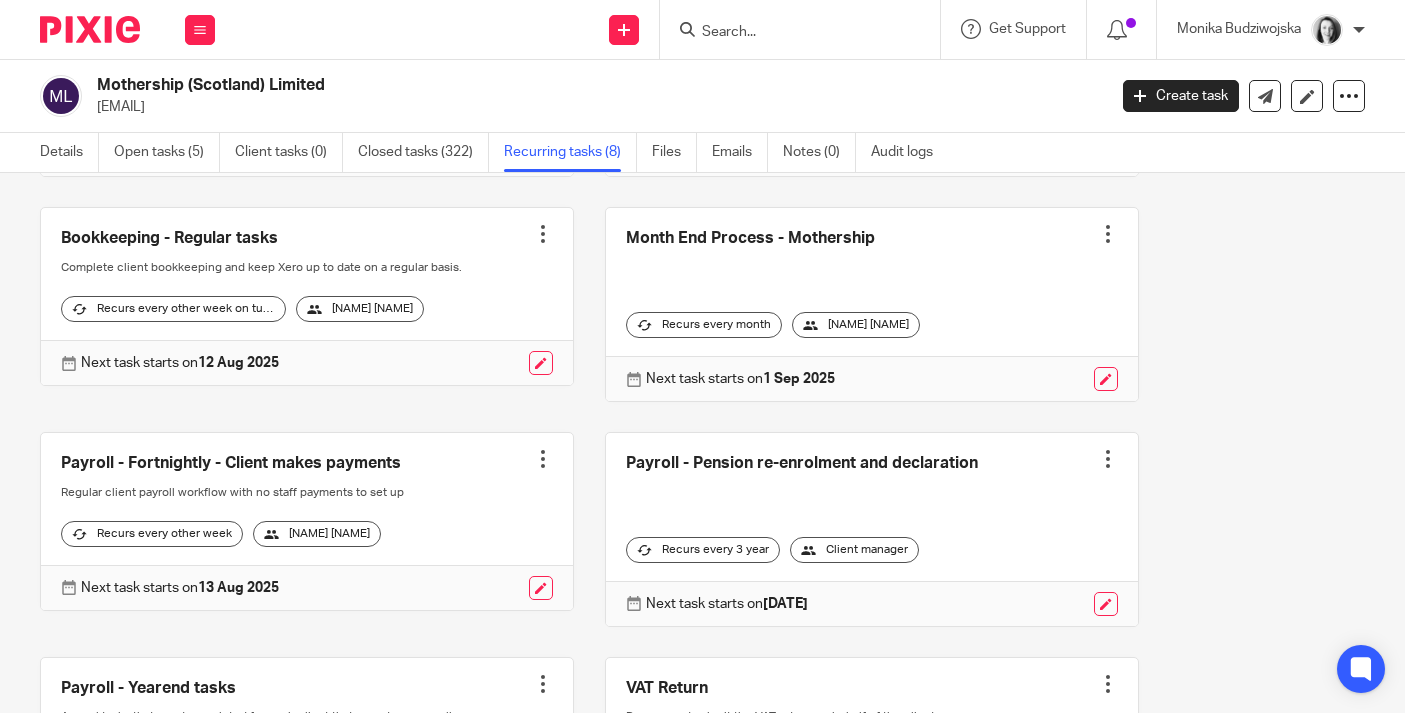 click at bounding box center [307, 521] 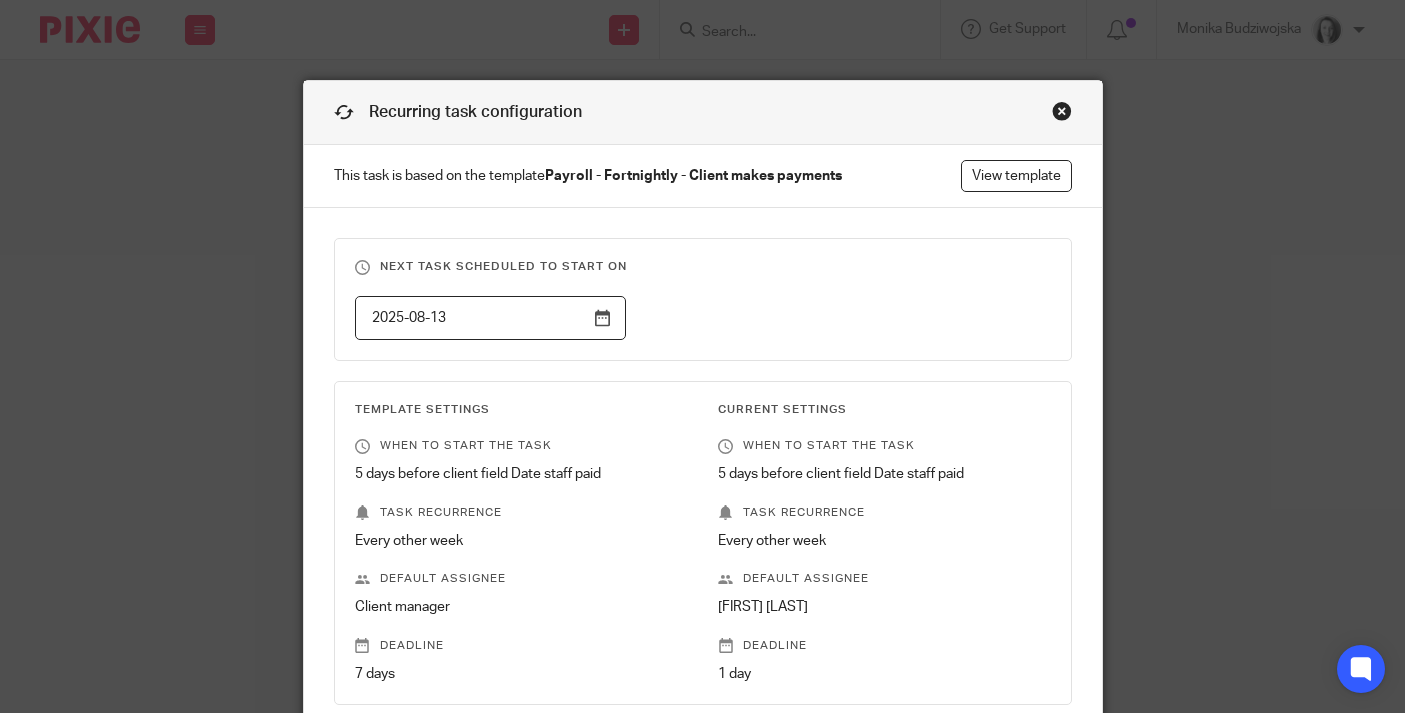 scroll, scrollTop: 0, scrollLeft: 0, axis: both 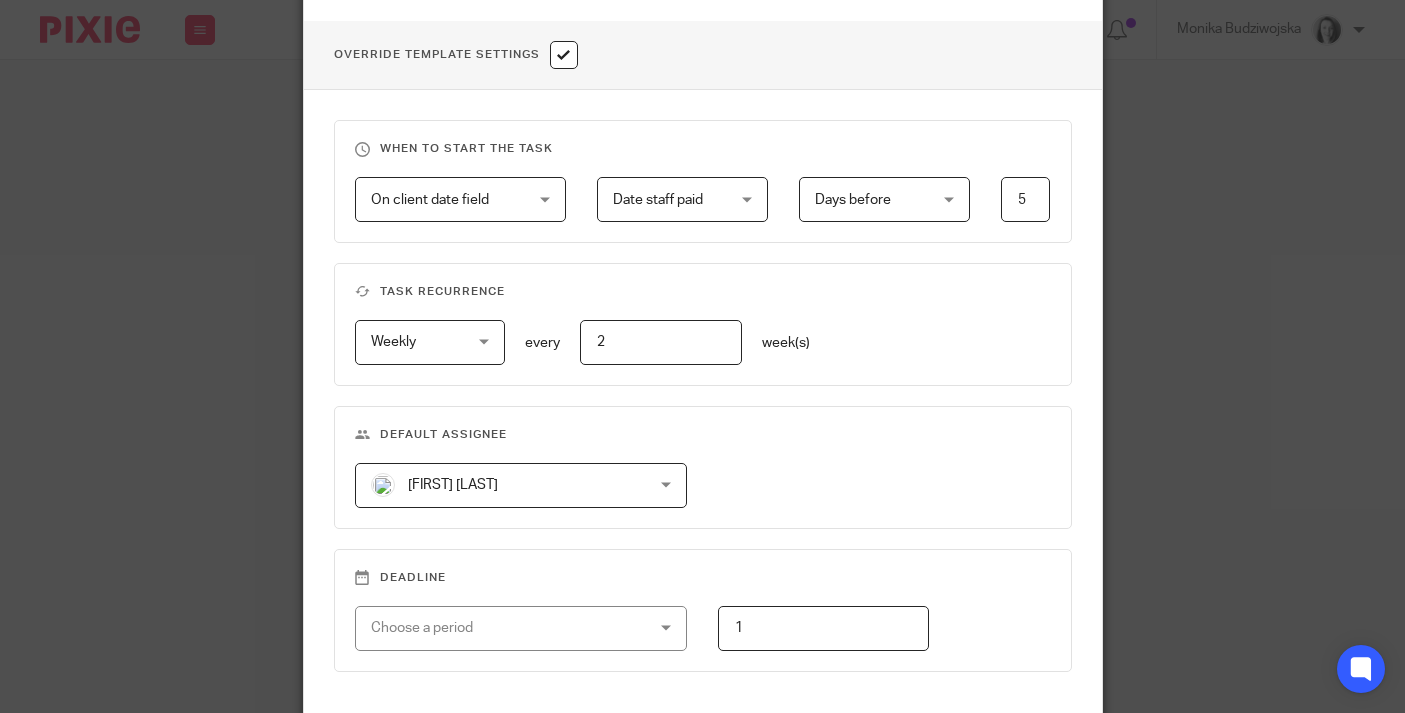 click on "Brodie Petrie
Brodie Petrie" at bounding box center [521, 485] 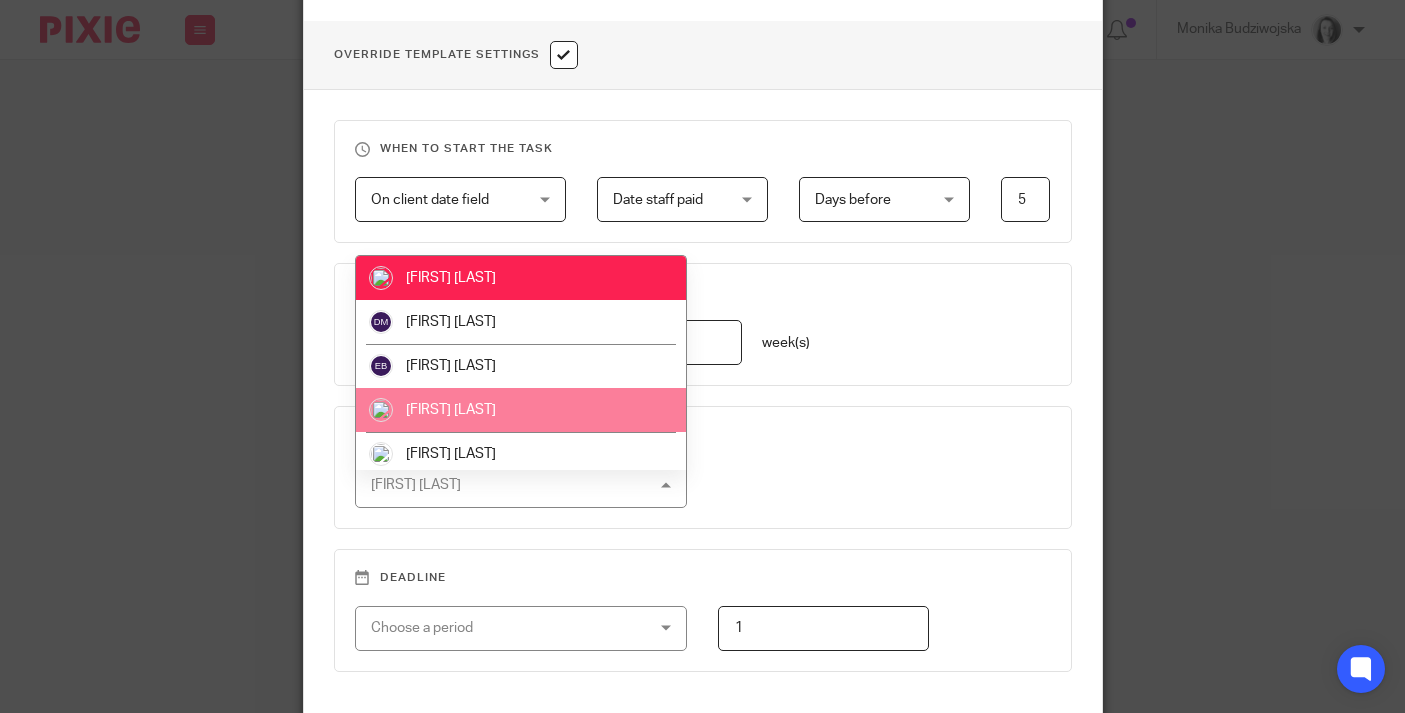 scroll, scrollTop: 270, scrollLeft: 0, axis: vertical 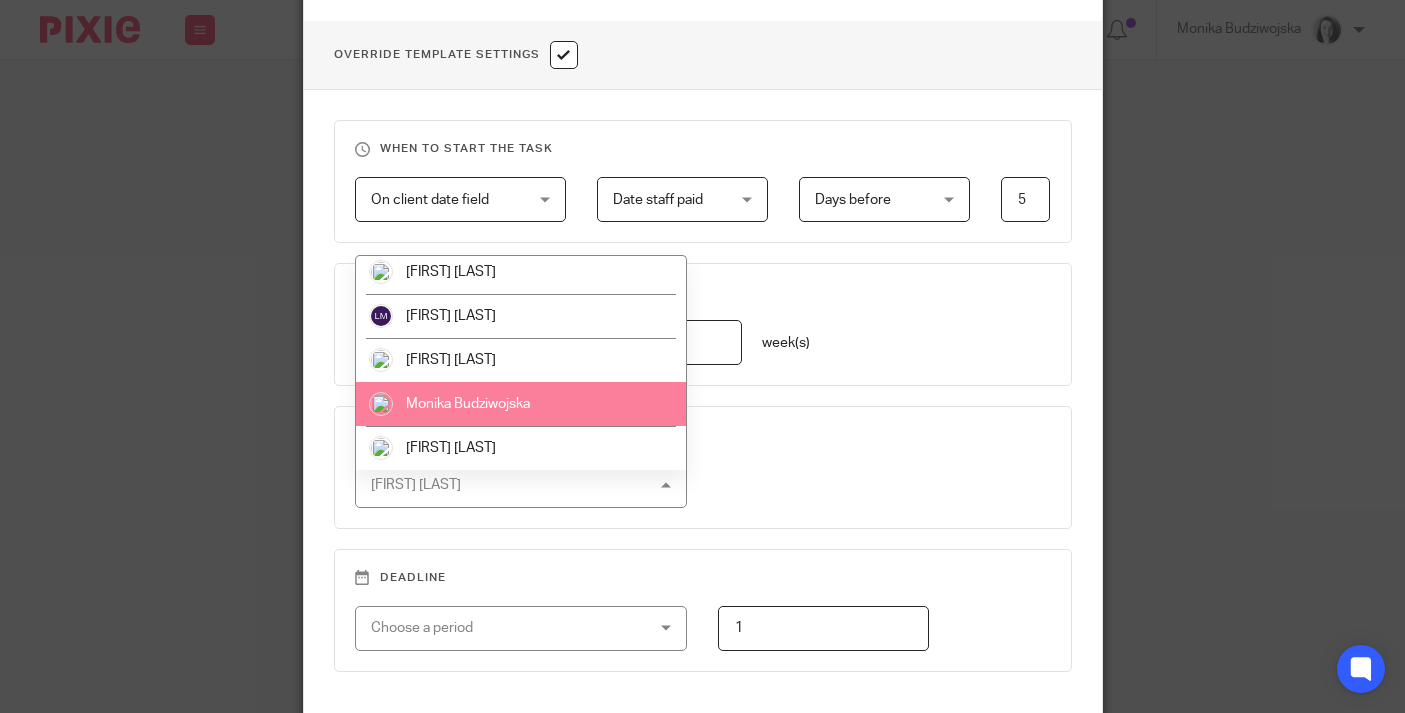 click on "Monika Budziwojska" at bounding box center [521, 404] 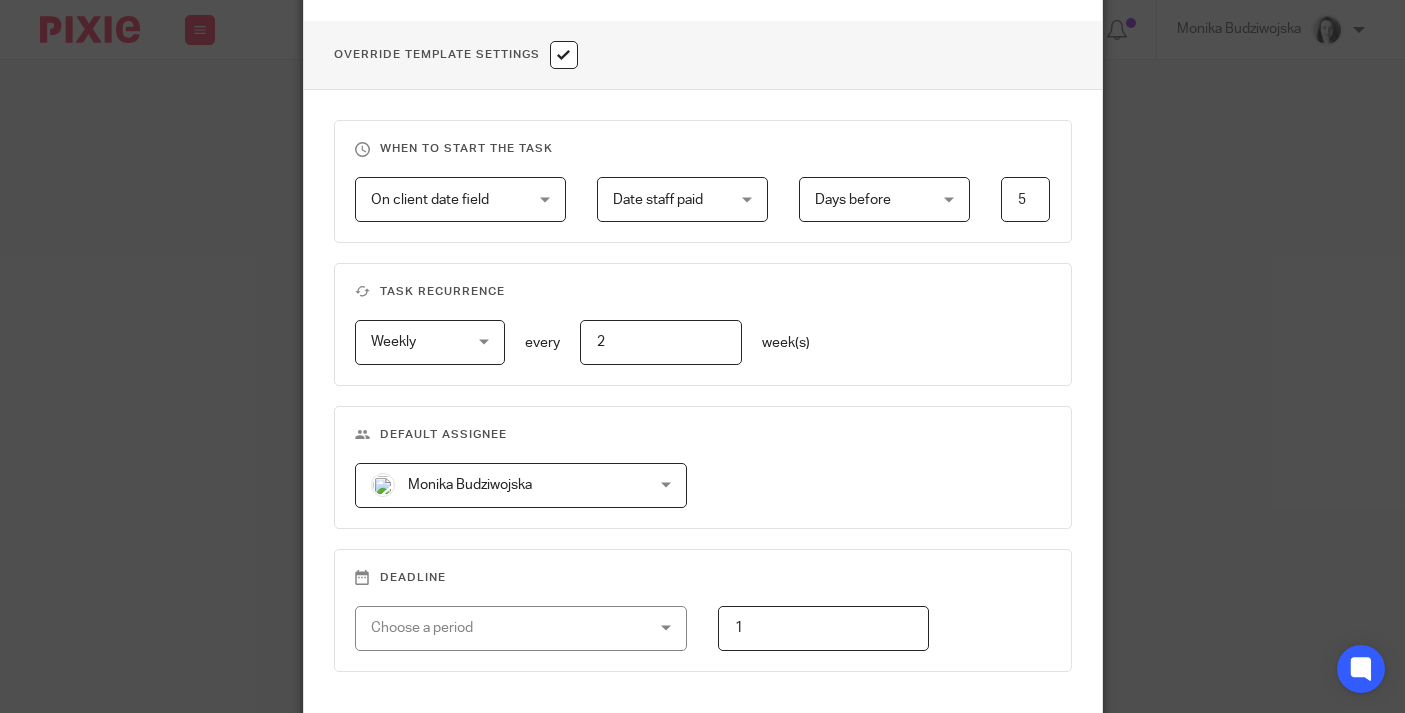 scroll, scrollTop: 915, scrollLeft: 0, axis: vertical 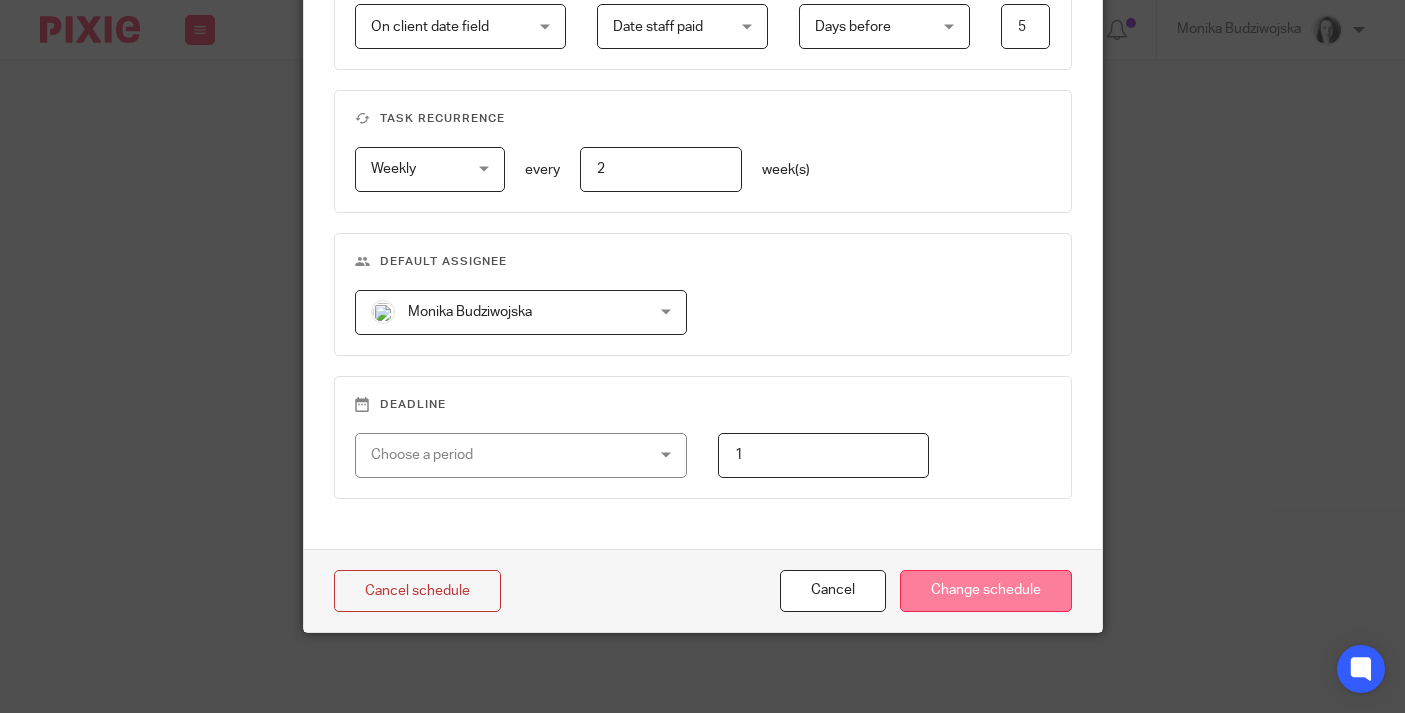 click on "Change schedule" at bounding box center (986, 591) 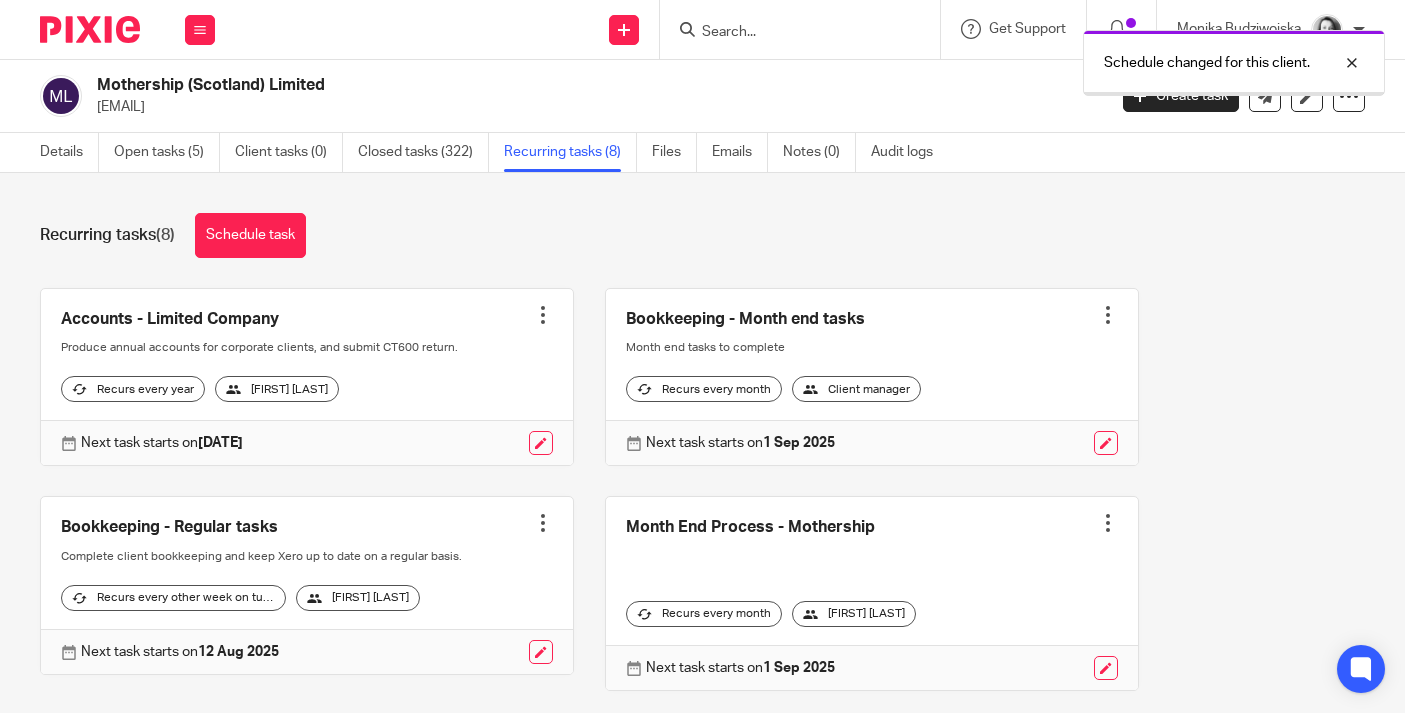 scroll, scrollTop: 0, scrollLeft: 0, axis: both 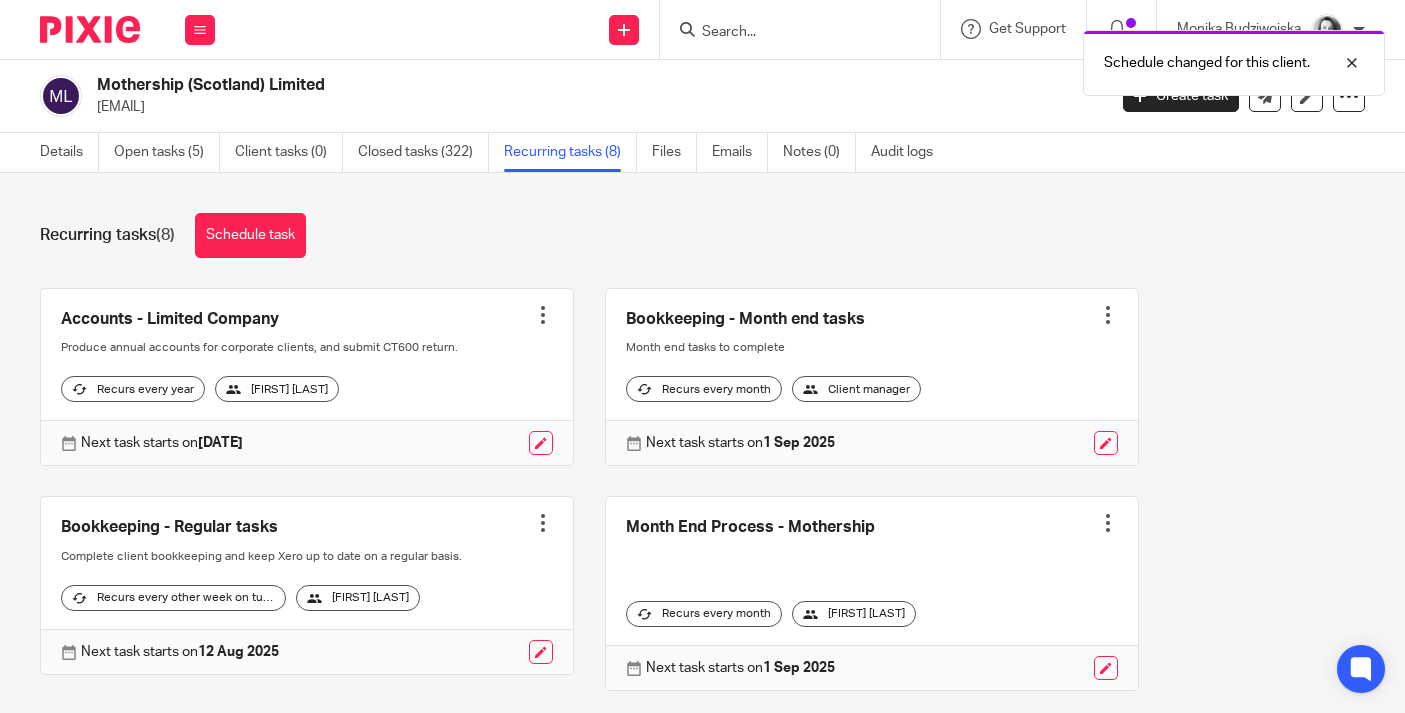 click on "Schedule changed for this client." at bounding box center [1044, 58] 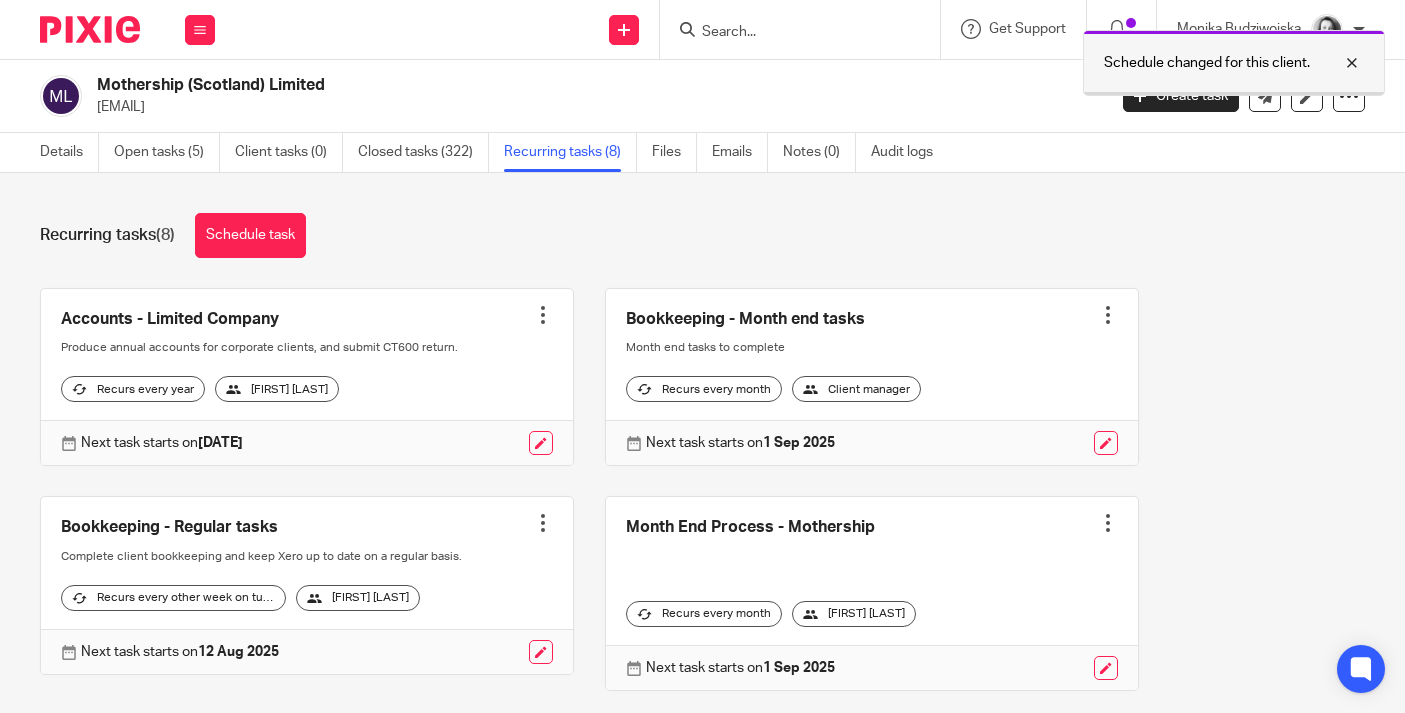 click at bounding box center [1337, 63] 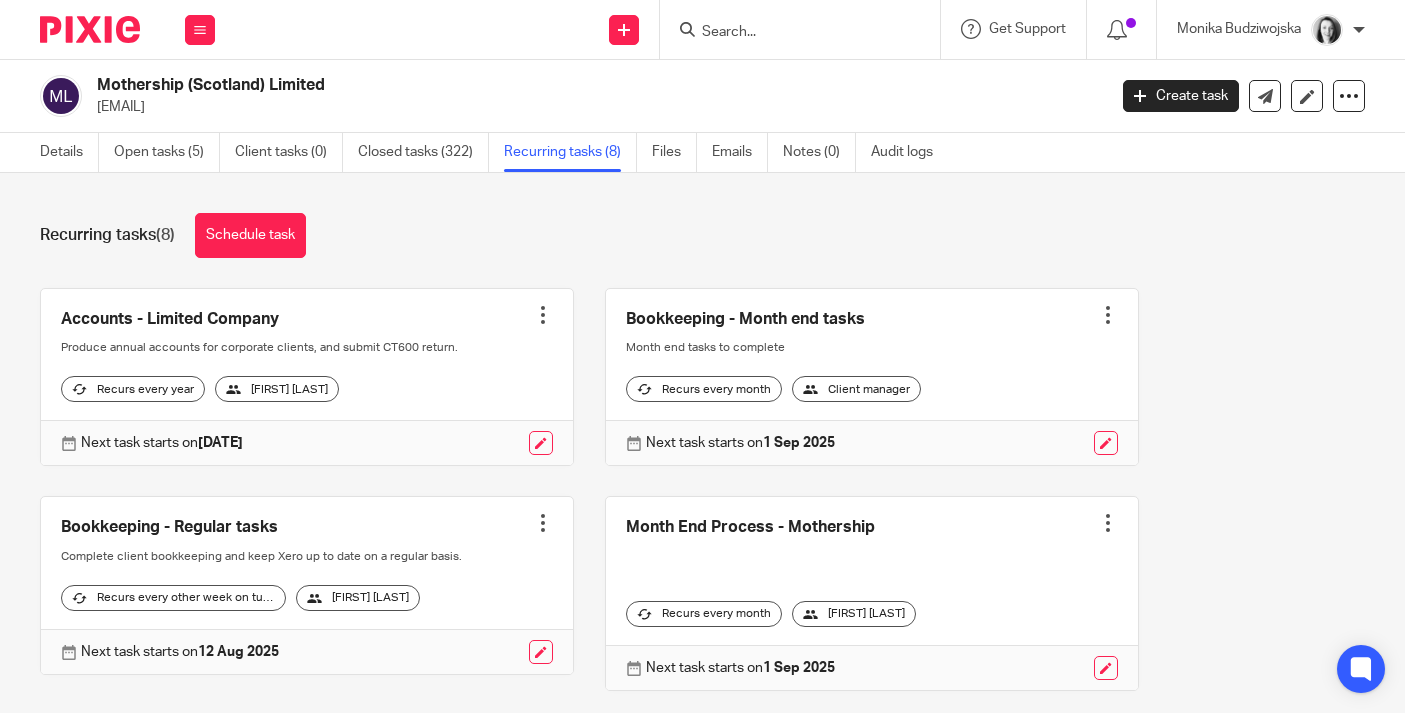 click at bounding box center (806, 29) 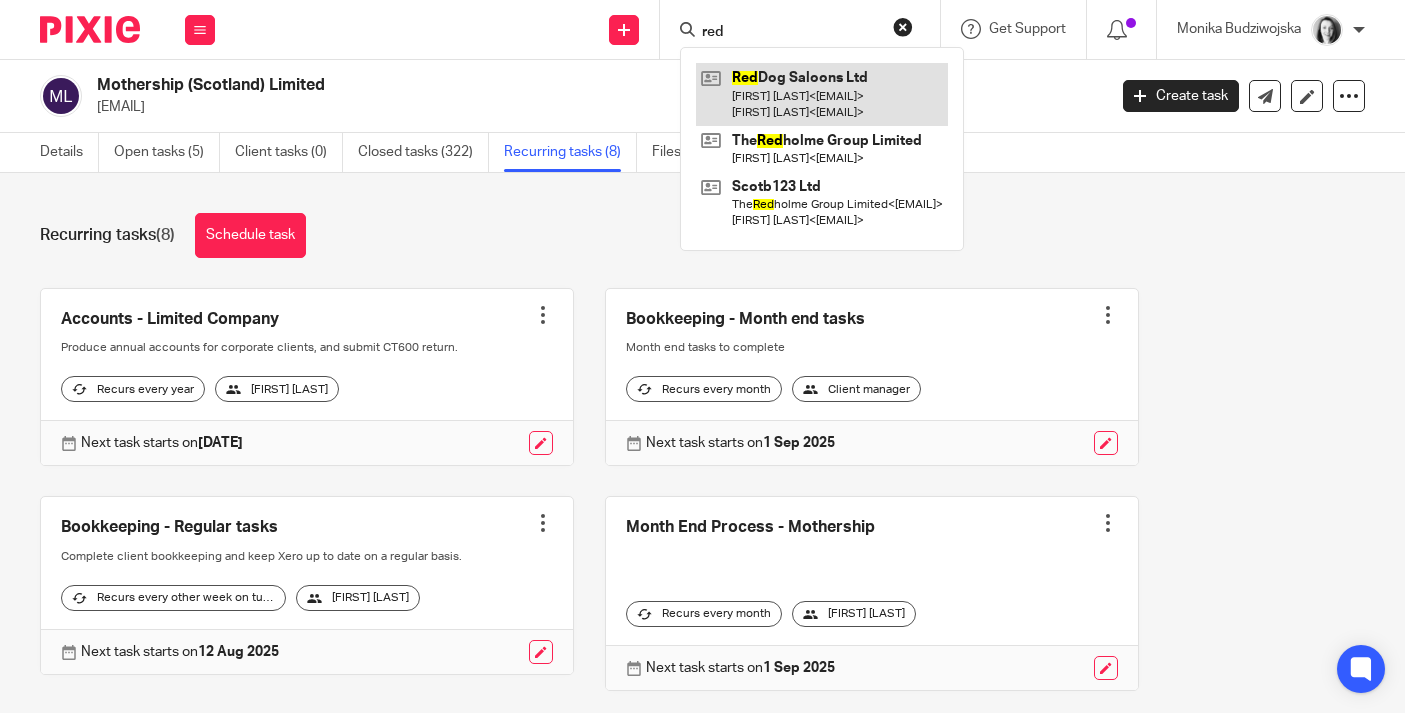type on "red" 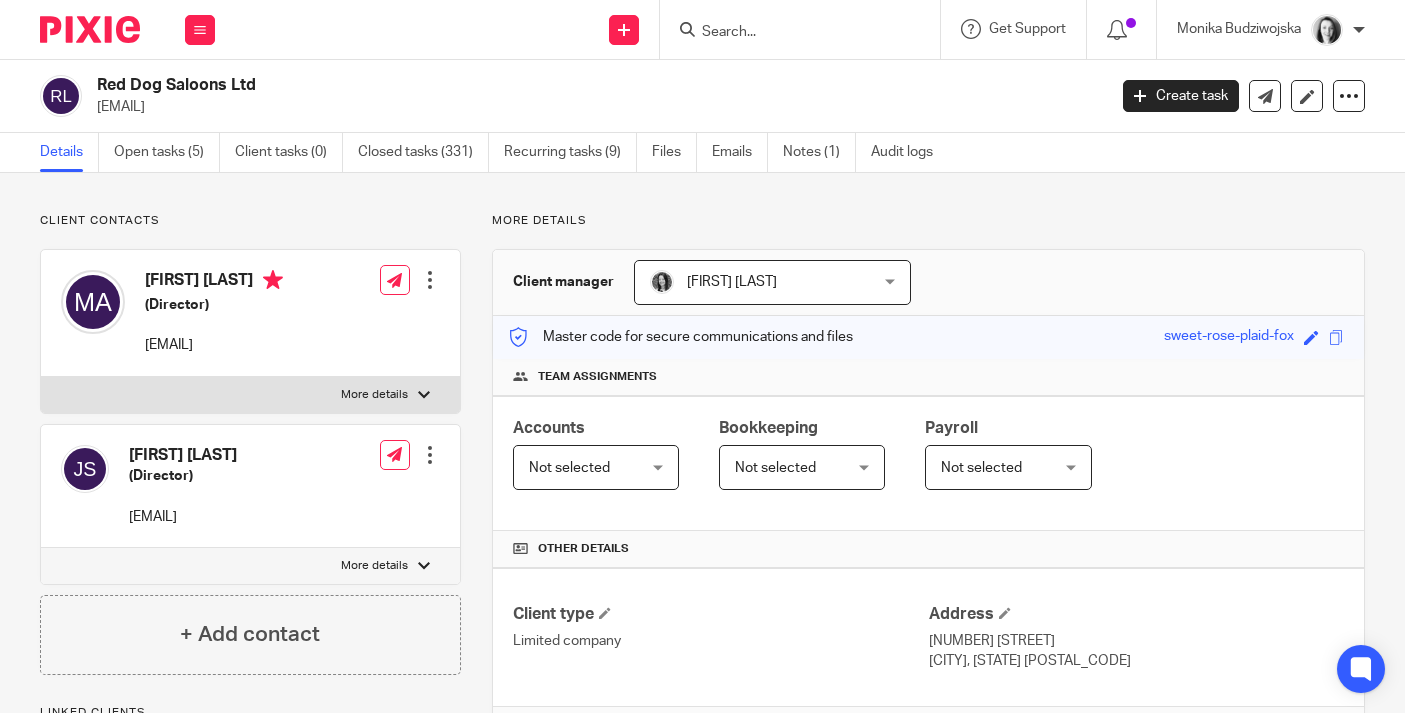 scroll, scrollTop: 0, scrollLeft: 0, axis: both 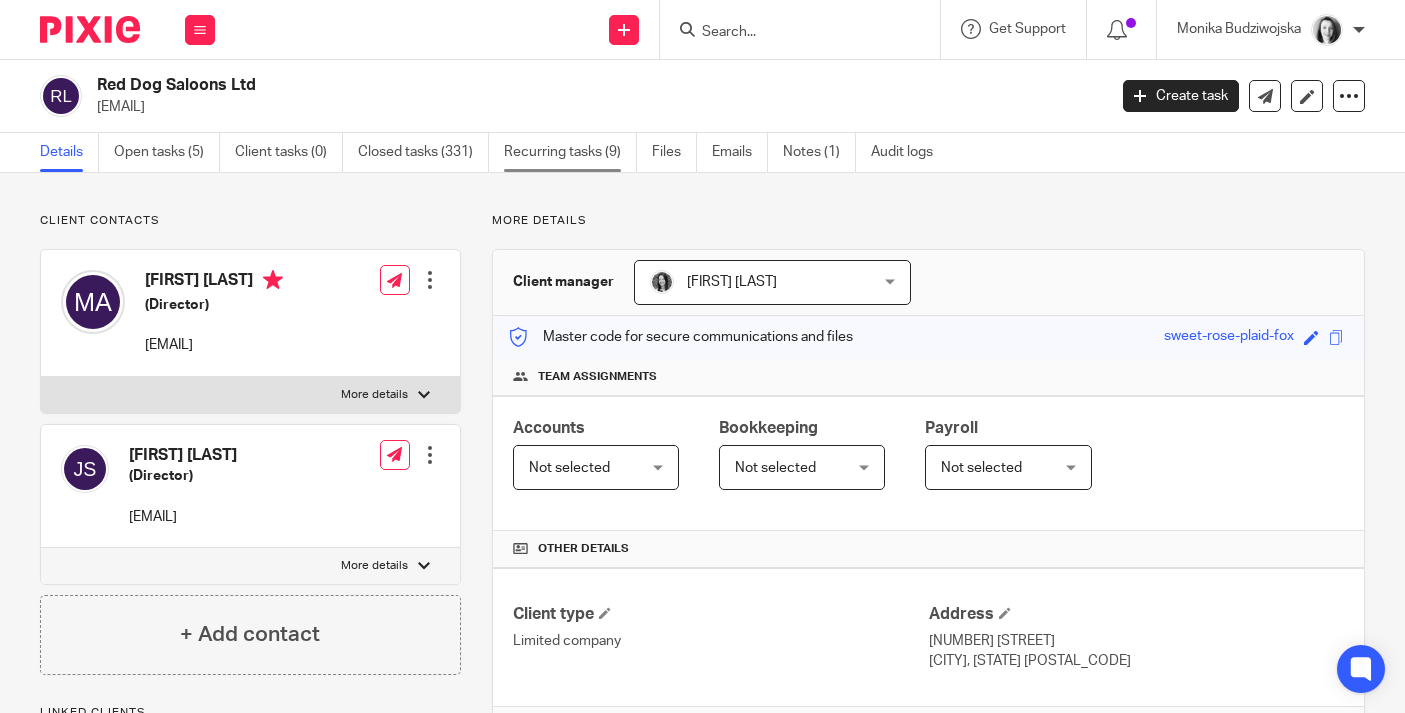 click on "Recurring tasks (9)" at bounding box center [570, 152] 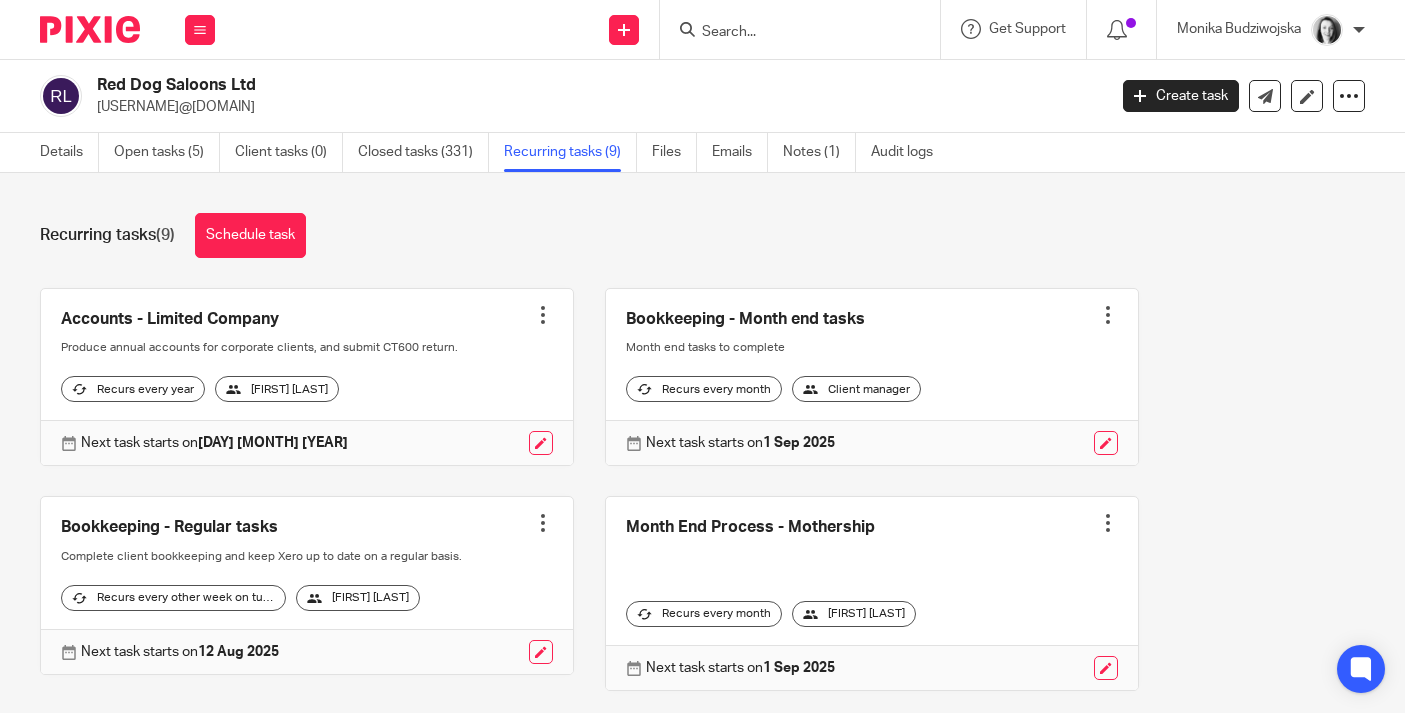 scroll, scrollTop: 0, scrollLeft: 0, axis: both 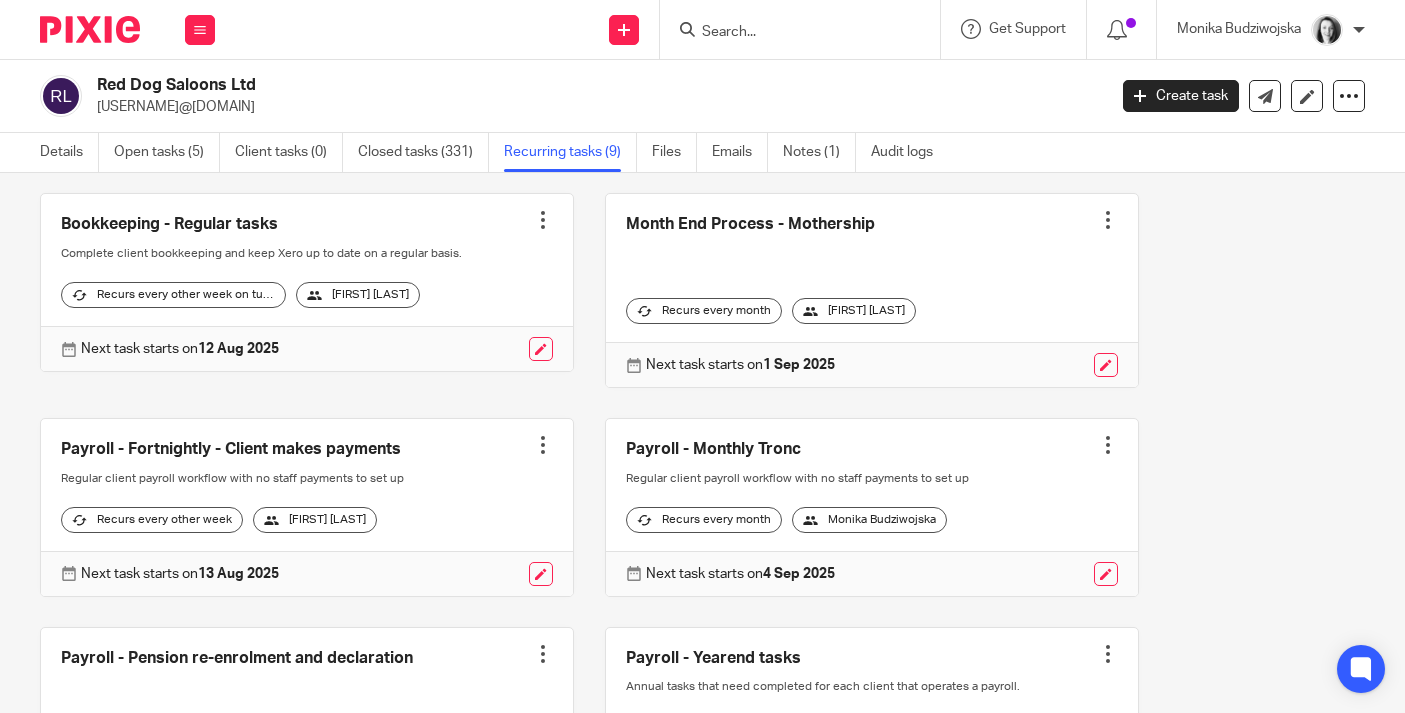 click at bounding box center (307, 507) 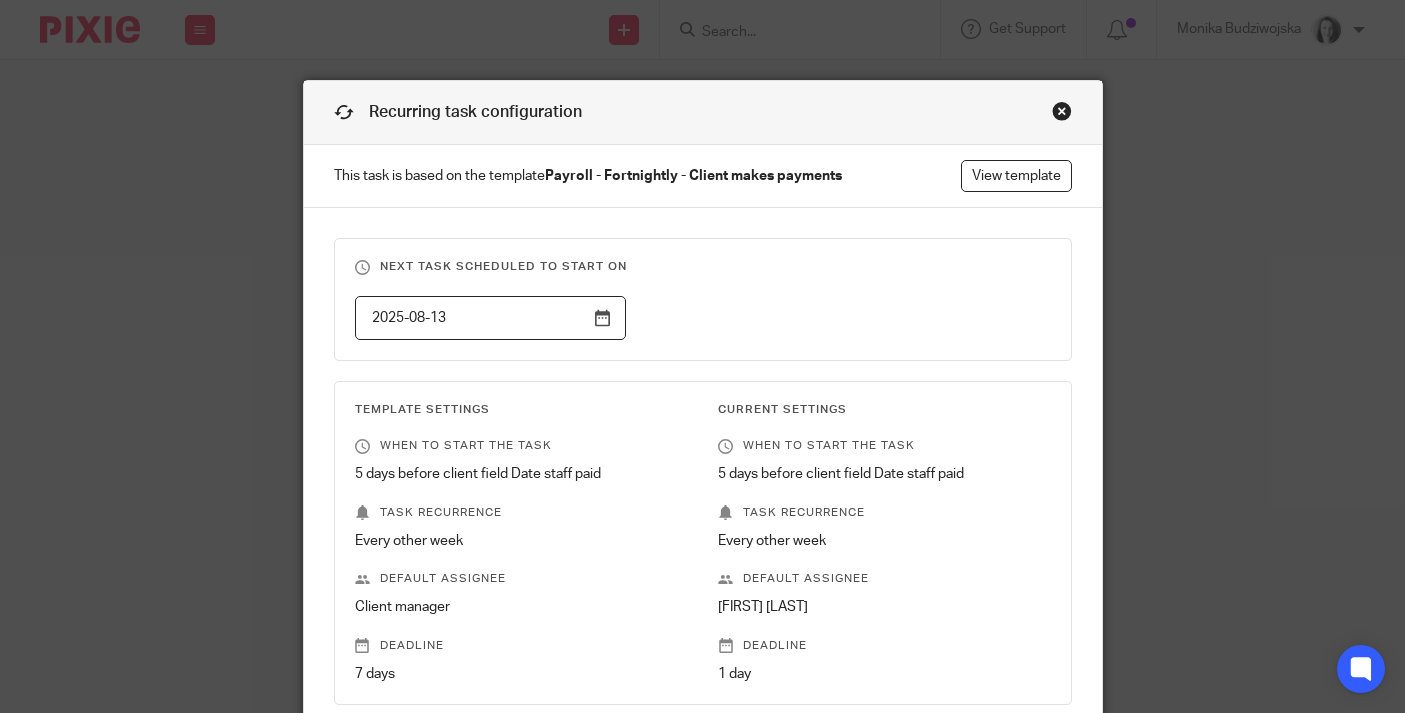 scroll, scrollTop: 0, scrollLeft: 0, axis: both 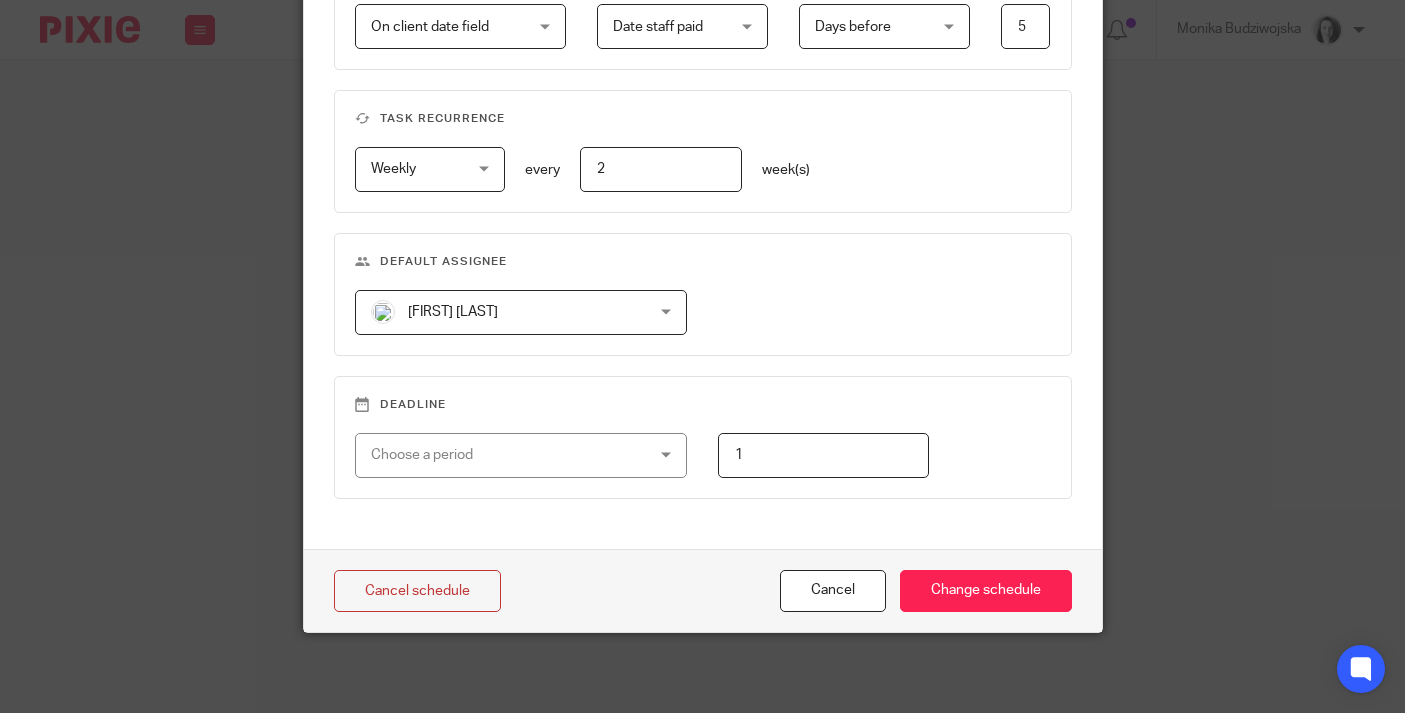click on "Brodie Petrie
Brodie Petrie" at bounding box center [521, 312] 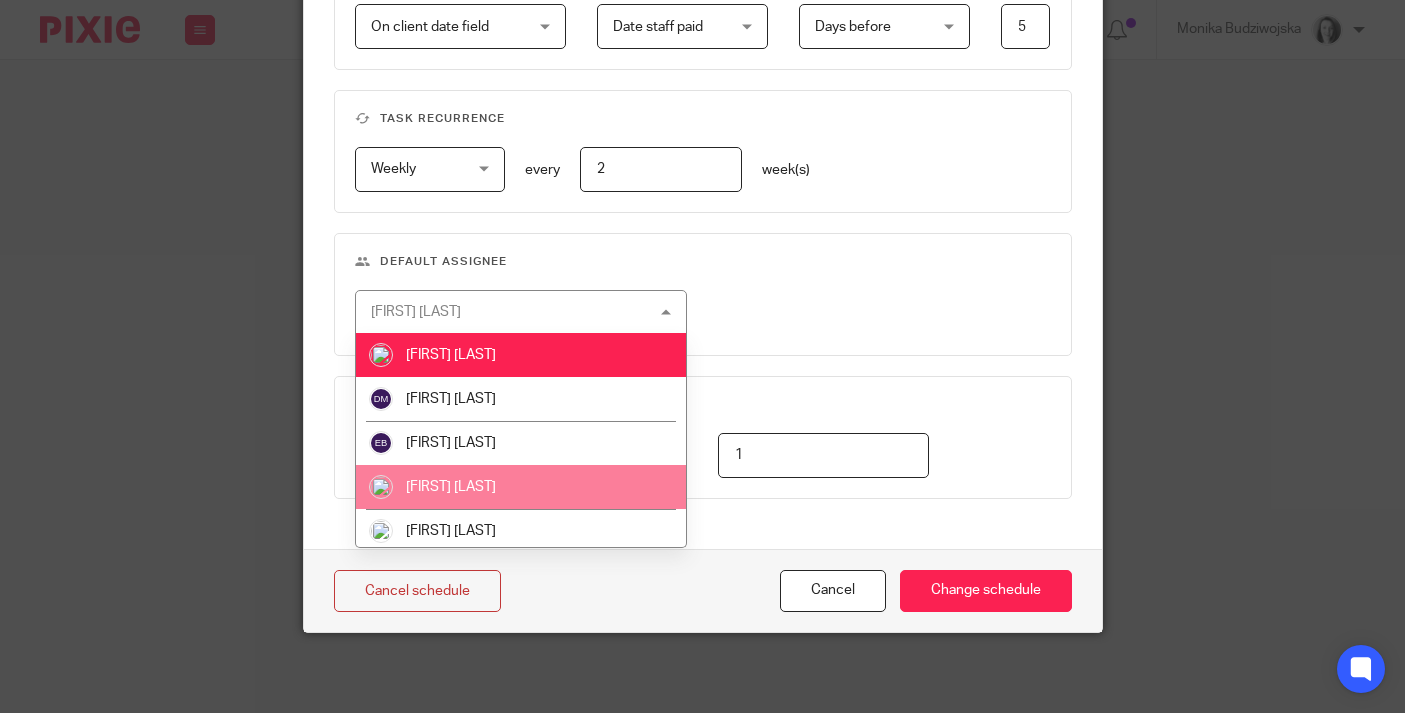 scroll, scrollTop: 270, scrollLeft: 0, axis: vertical 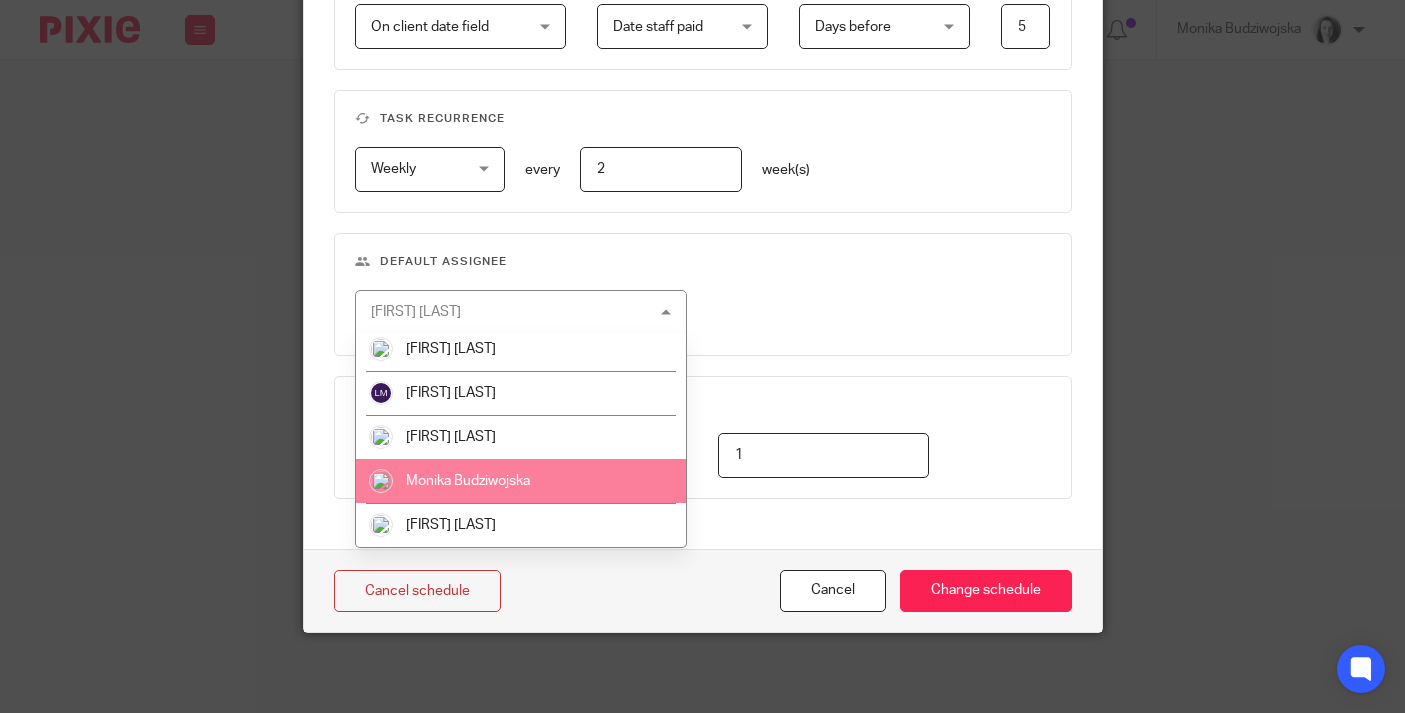 click on "Monika Budziwojska" at bounding box center (521, 481) 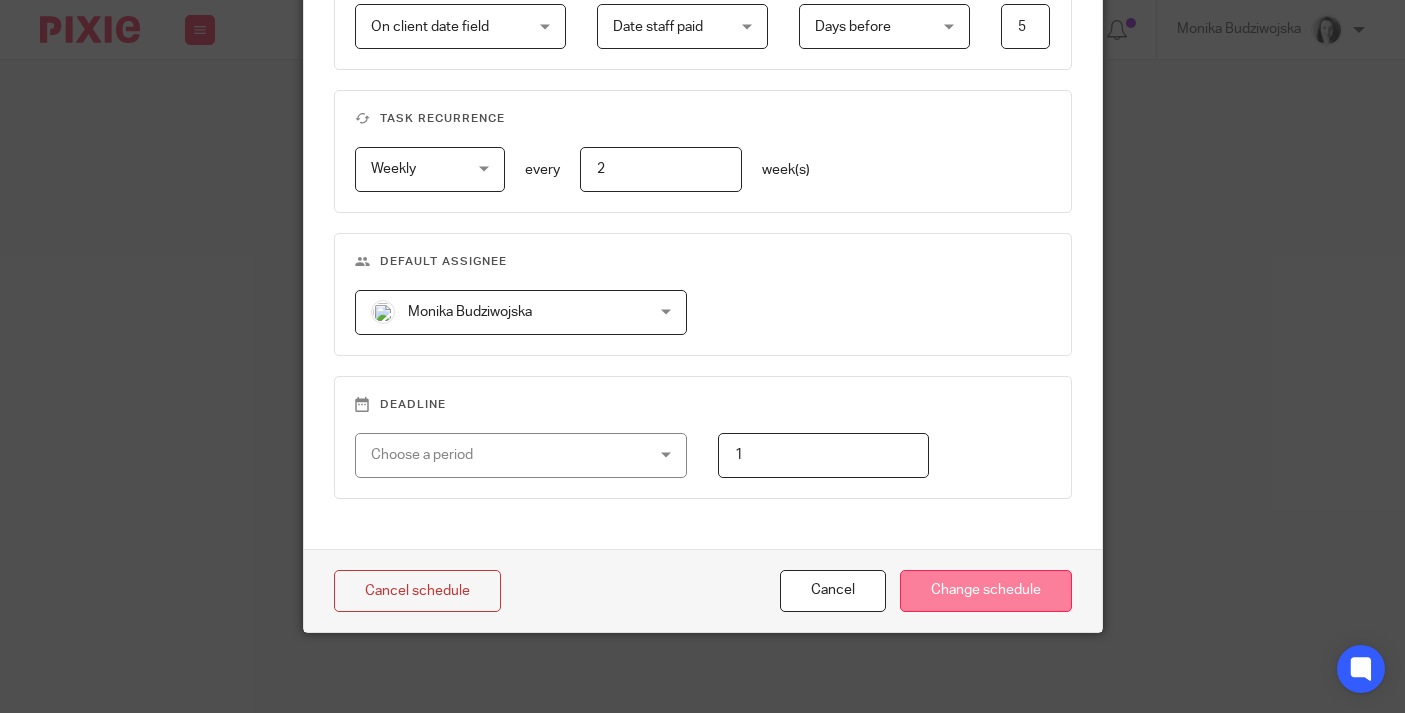 click on "Change schedule" at bounding box center [986, 591] 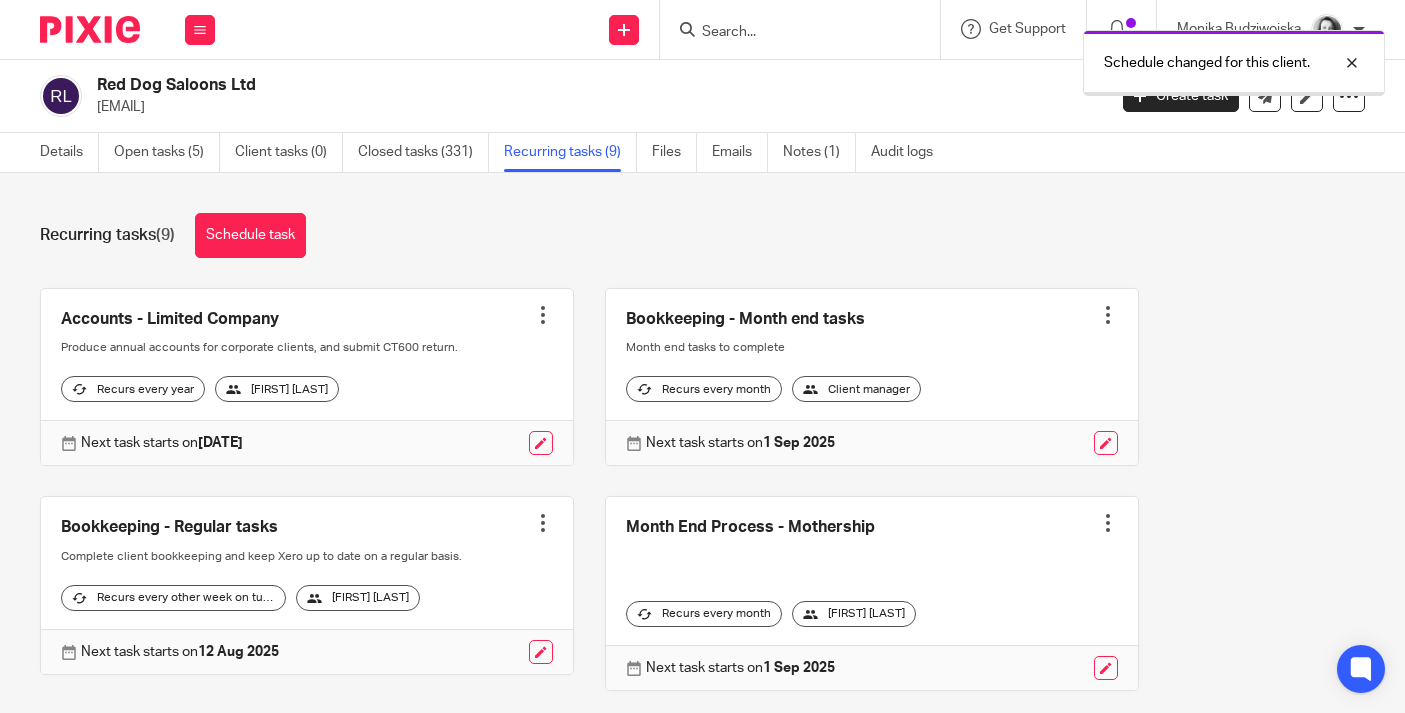 scroll, scrollTop: 0, scrollLeft: 0, axis: both 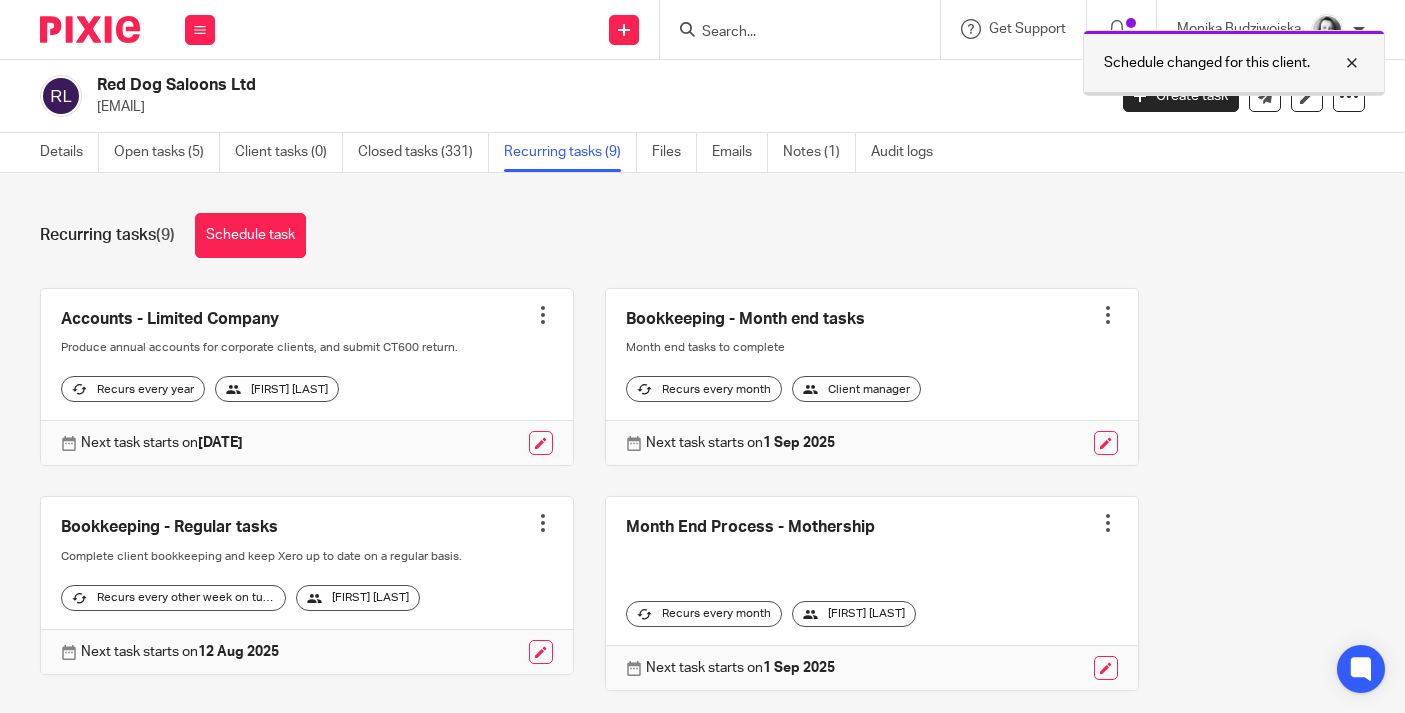 click at bounding box center (1337, 63) 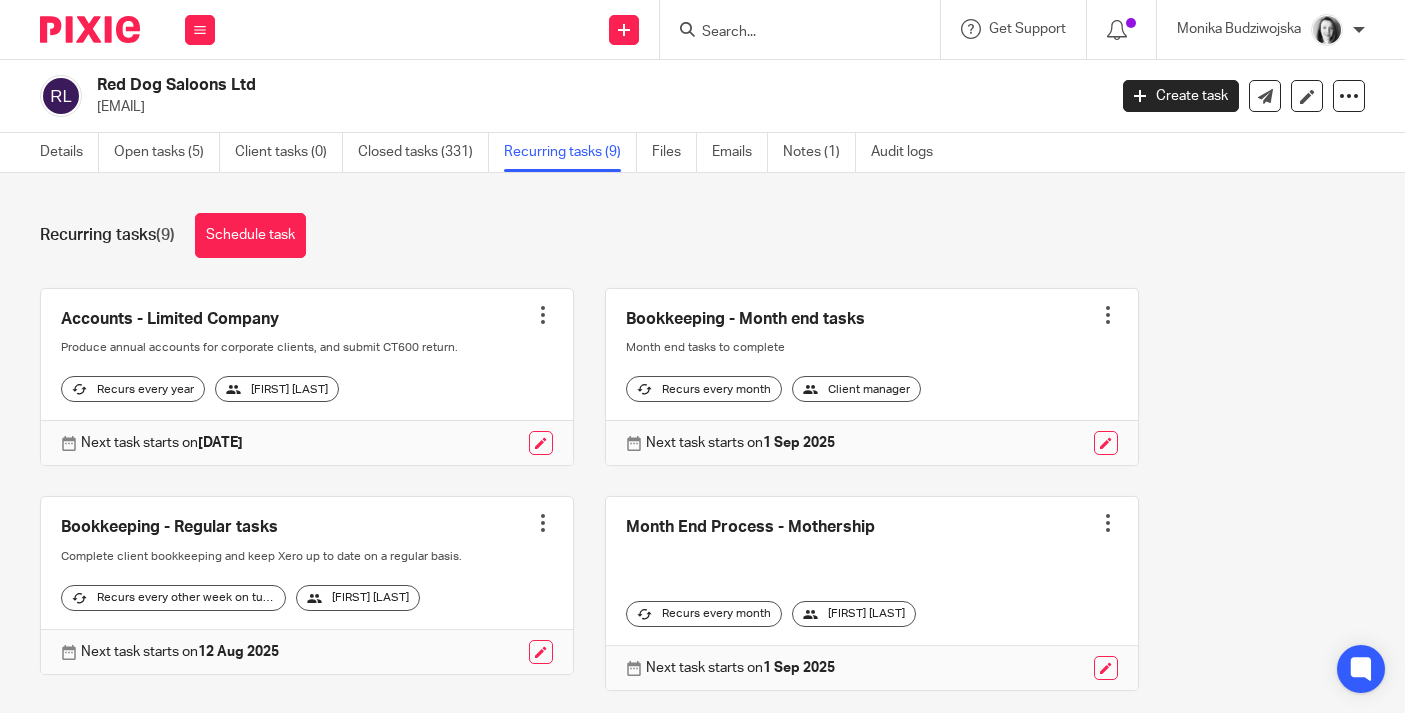 click at bounding box center (806, 29) 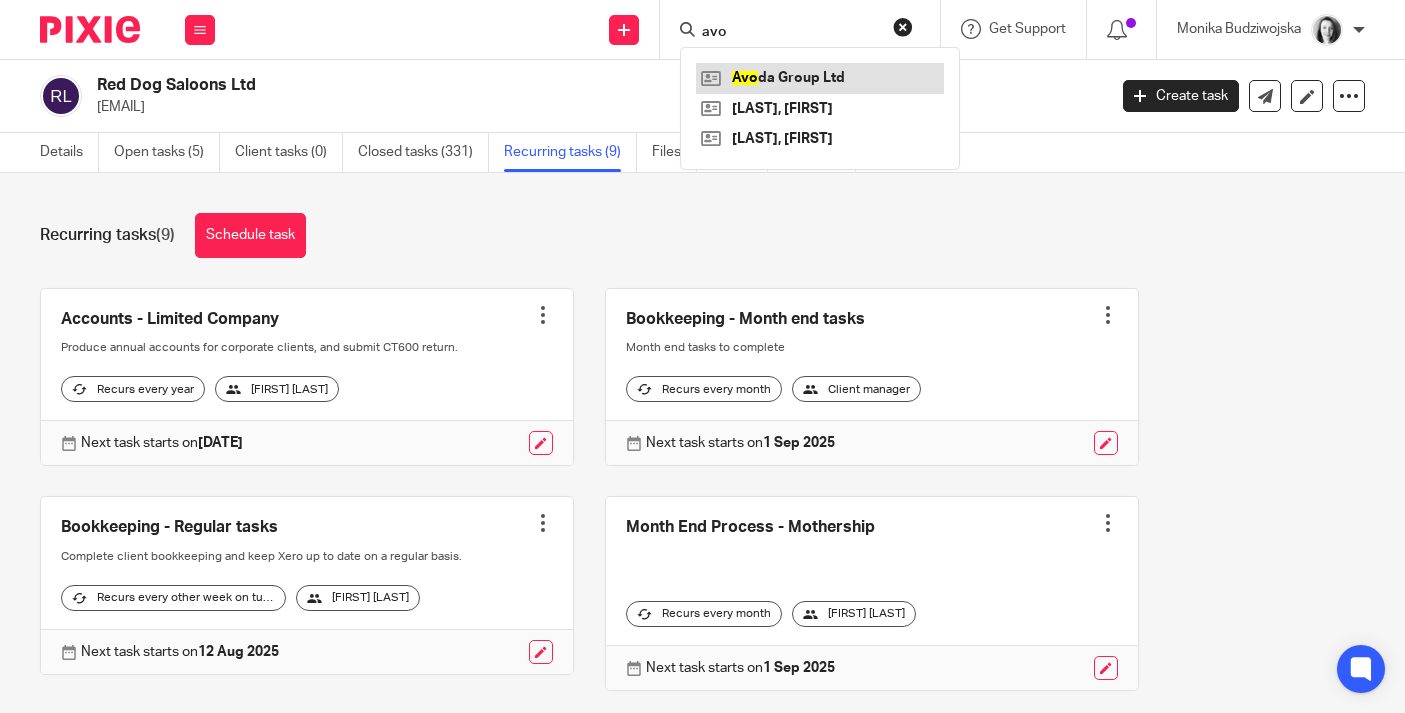 type on "avo" 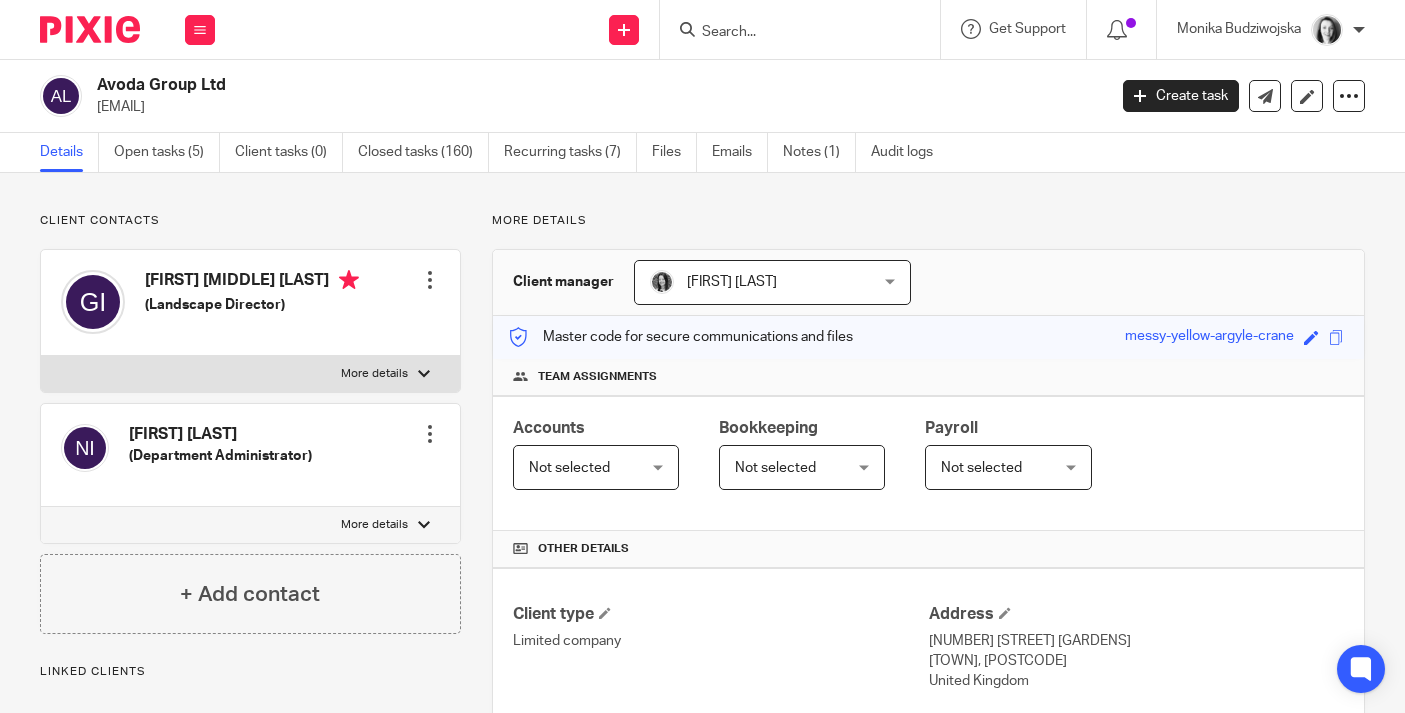 scroll, scrollTop: 0, scrollLeft: 0, axis: both 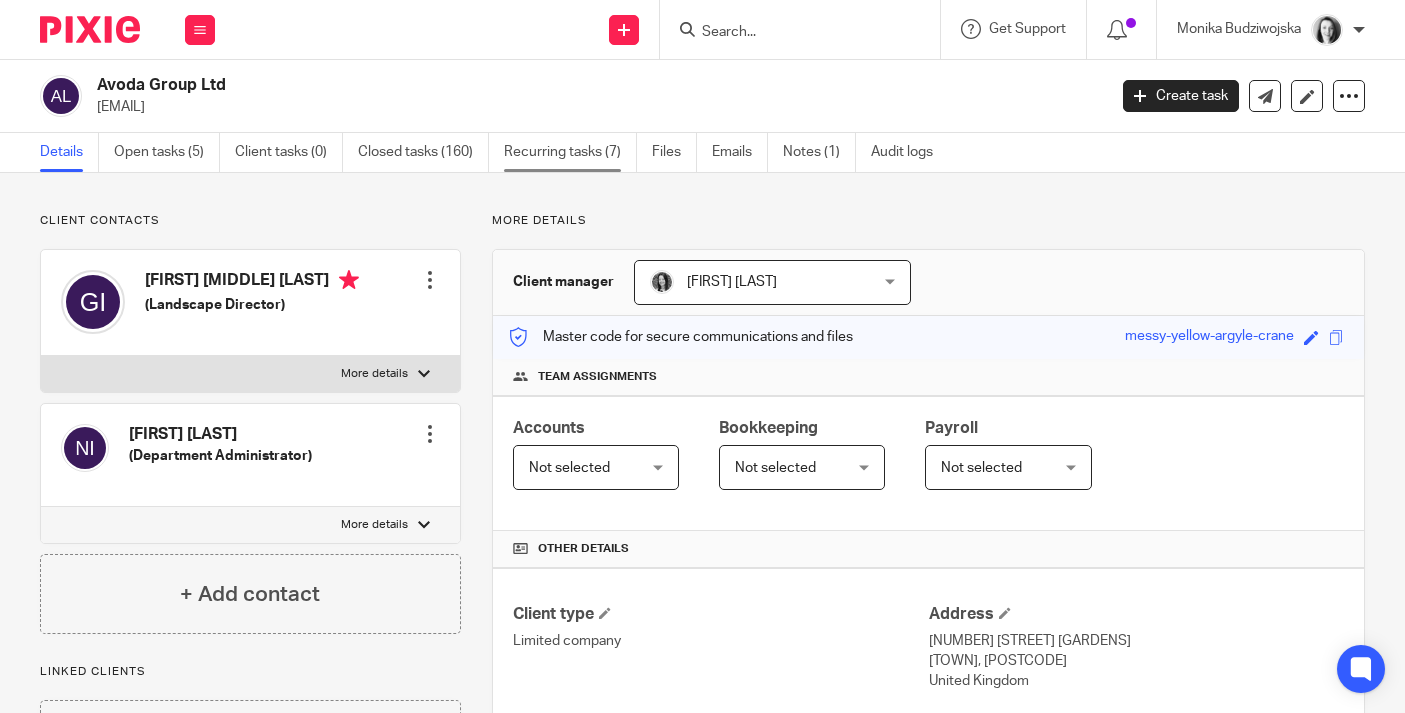 click on "Recurring tasks (7)" at bounding box center [570, 152] 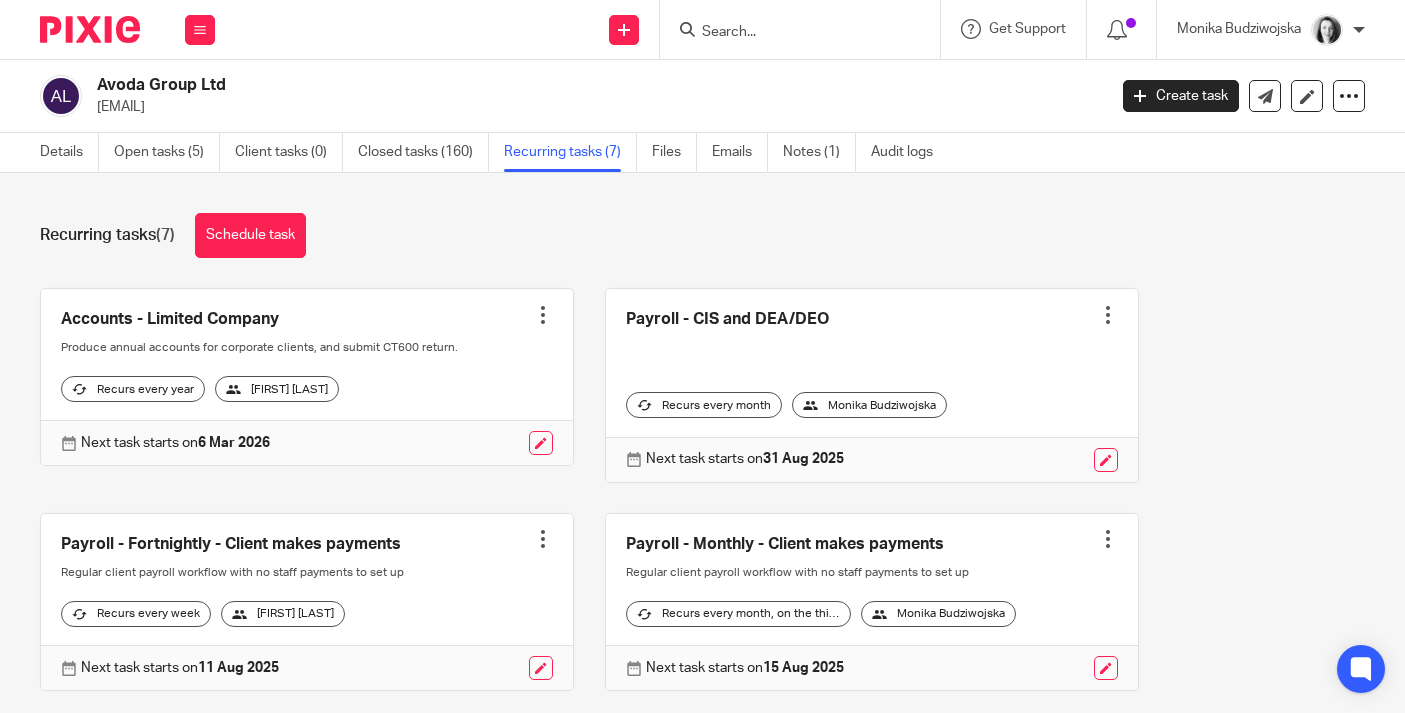 scroll, scrollTop: 0, scrollLeft: 0, axis: both 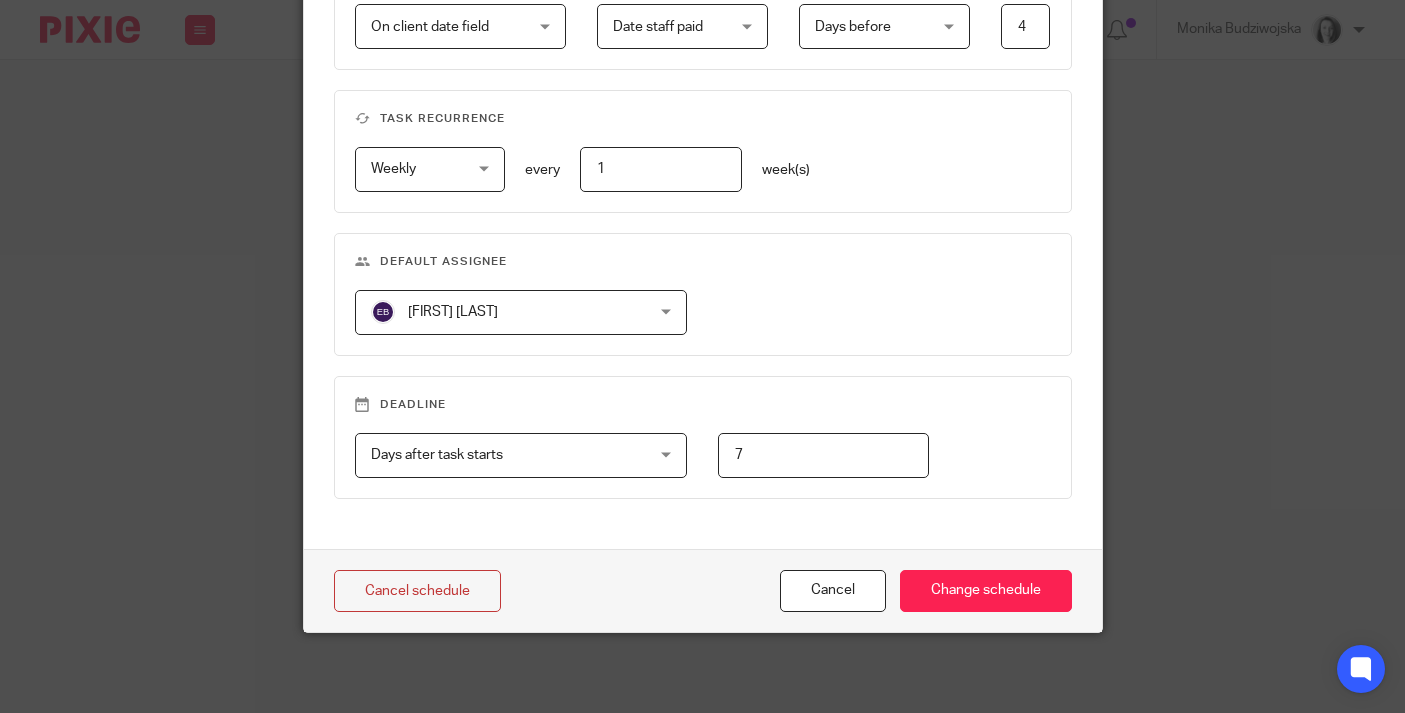click on "[FIRST] [LAST]
[FIRST] [LAST]" at bounding box center [521, 312] 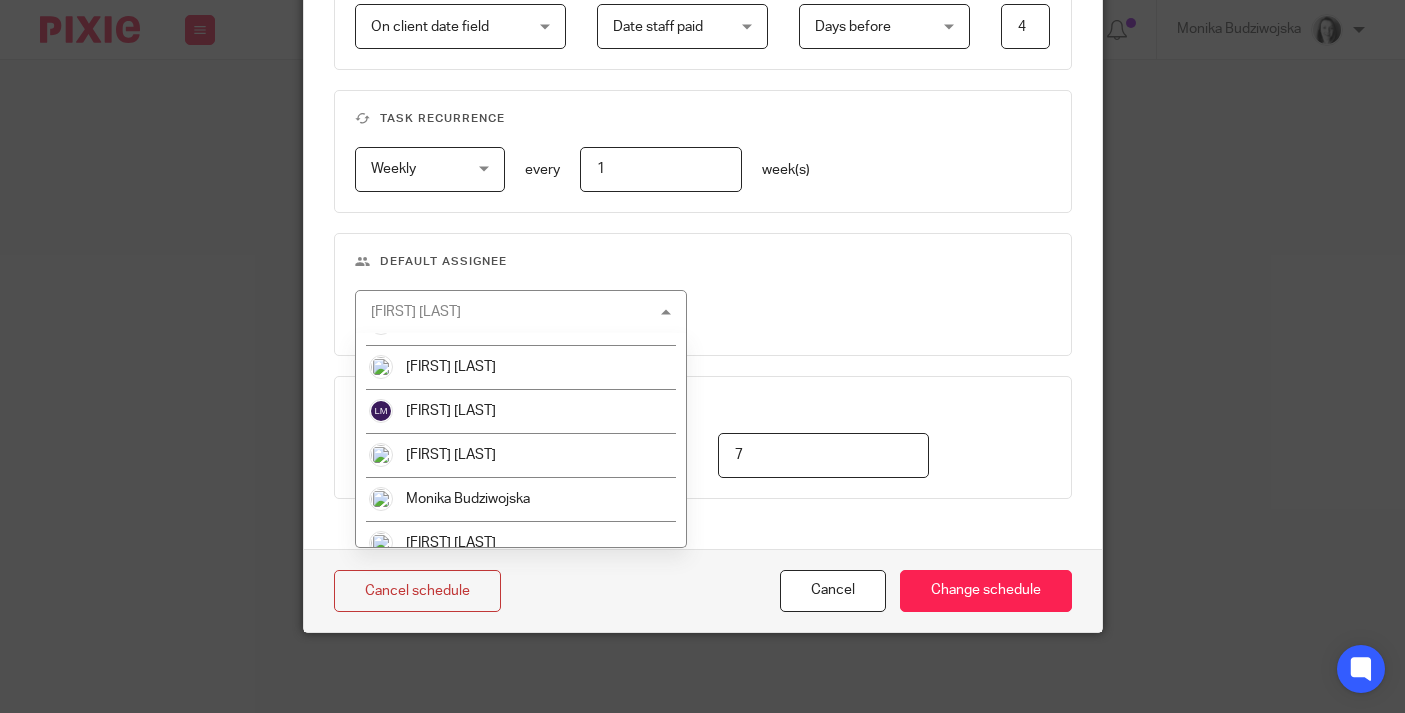 scroll, scrollTop: 270, scrollLeft: 0, axis: vertical 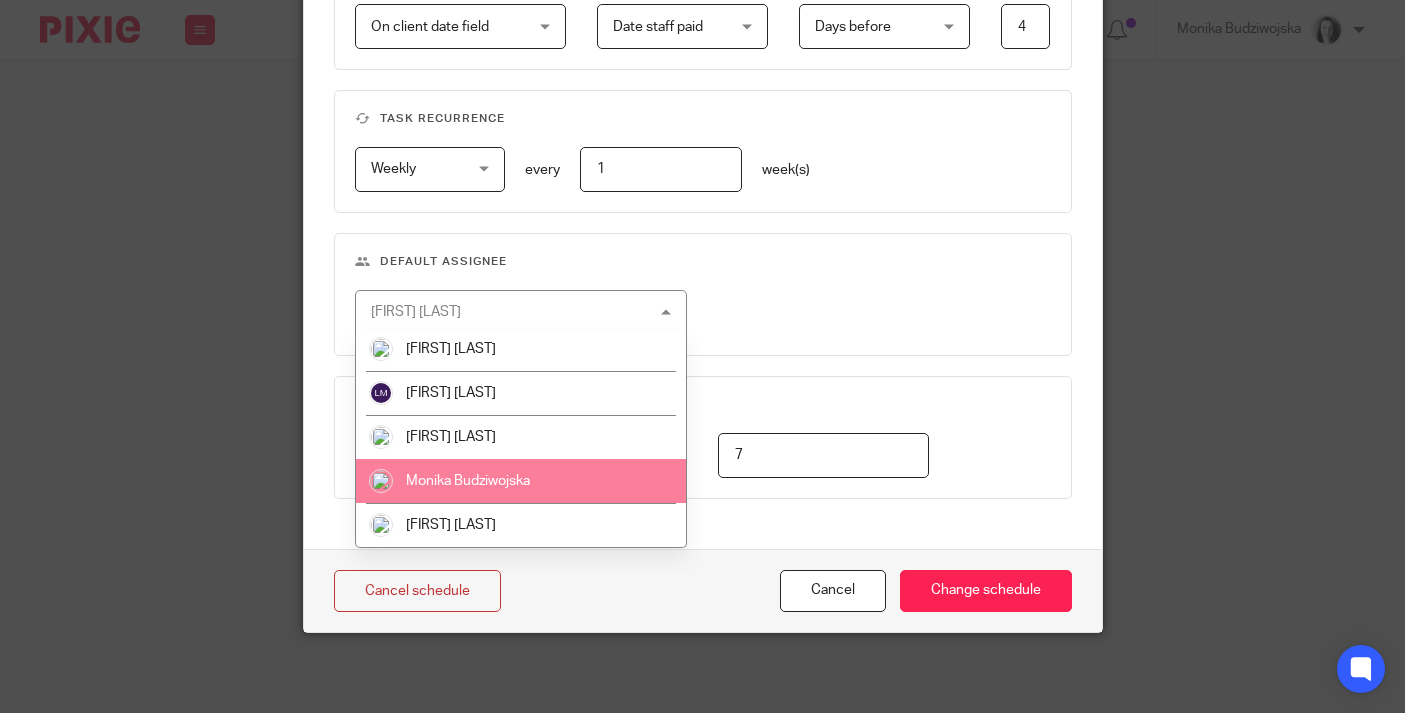 click on "Monika Budziwojska" at bounding box center (521, 481) 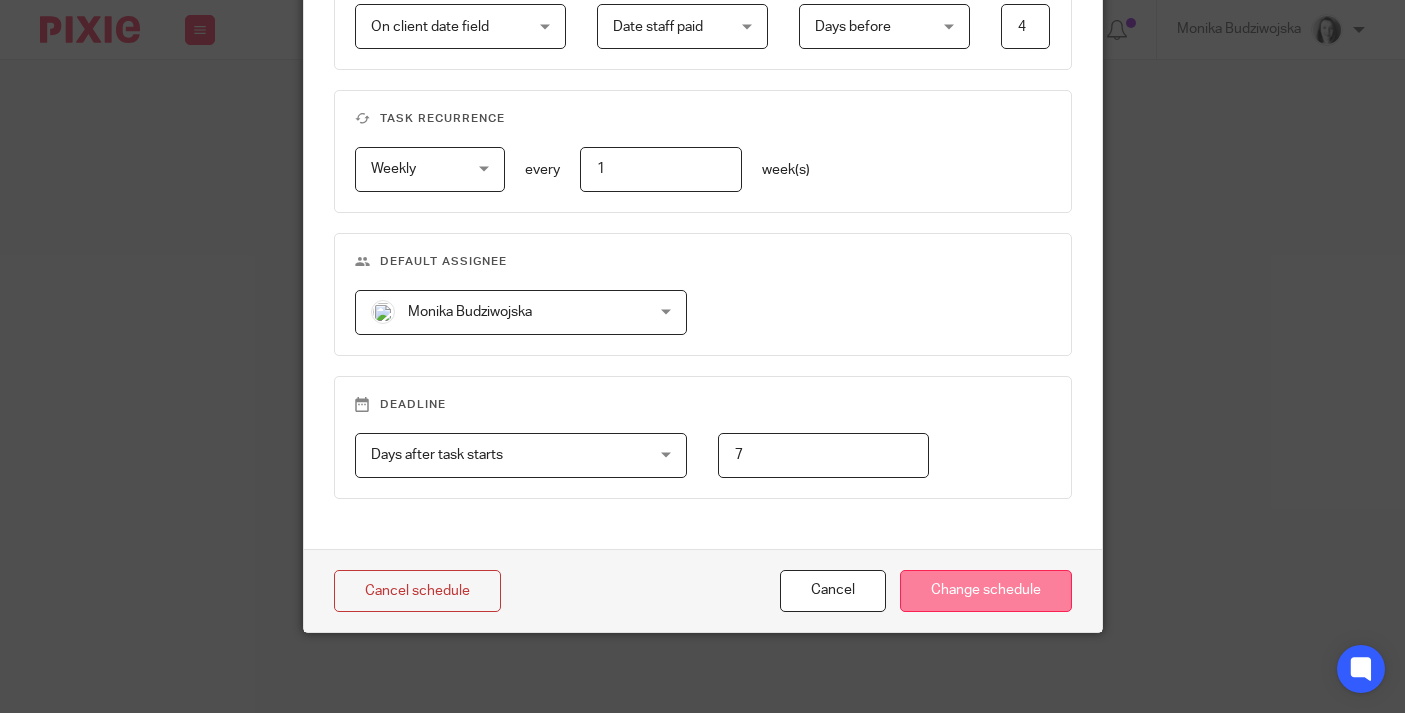 click on "Change schedule" at bounding box center [986, 591] 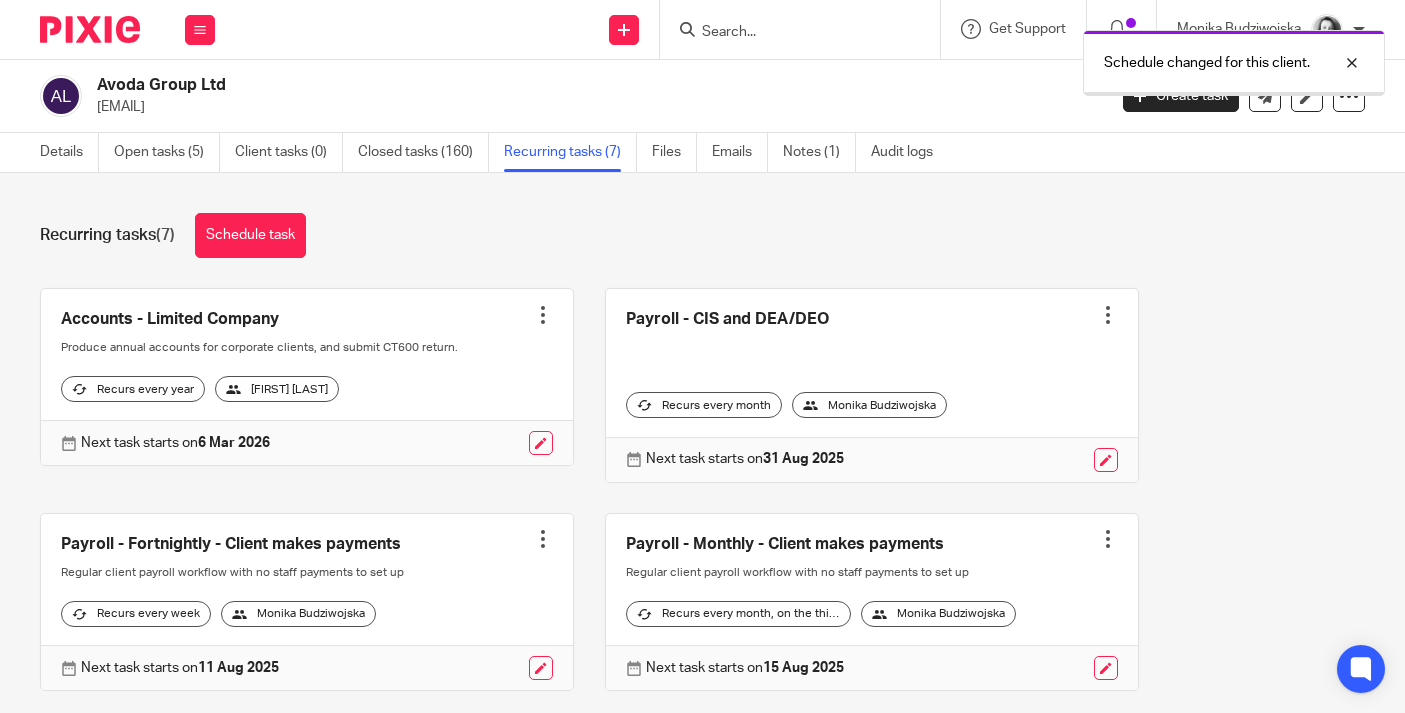 scroll, scrollTop: 0, scrollLeft: 0, axis: both 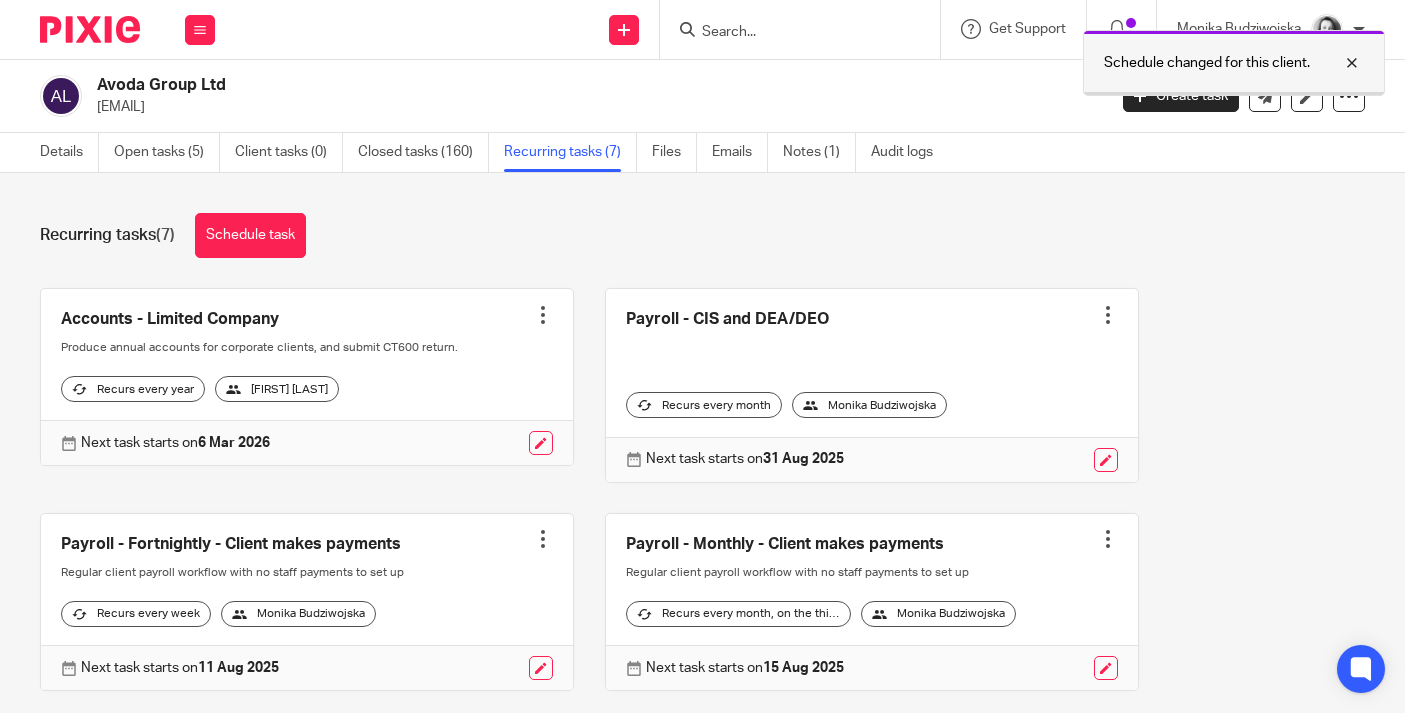 click at bounding box center (1337, 63) 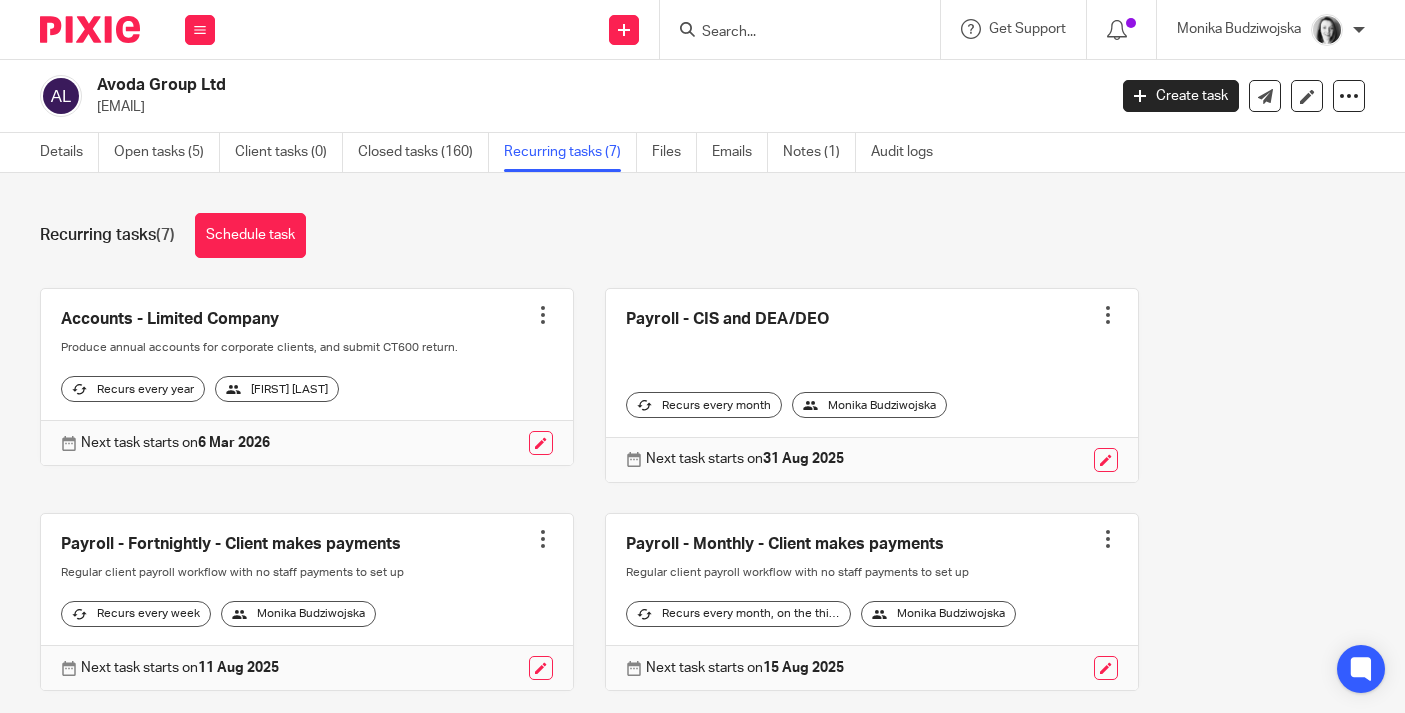 click at bounding box center (806, 29) 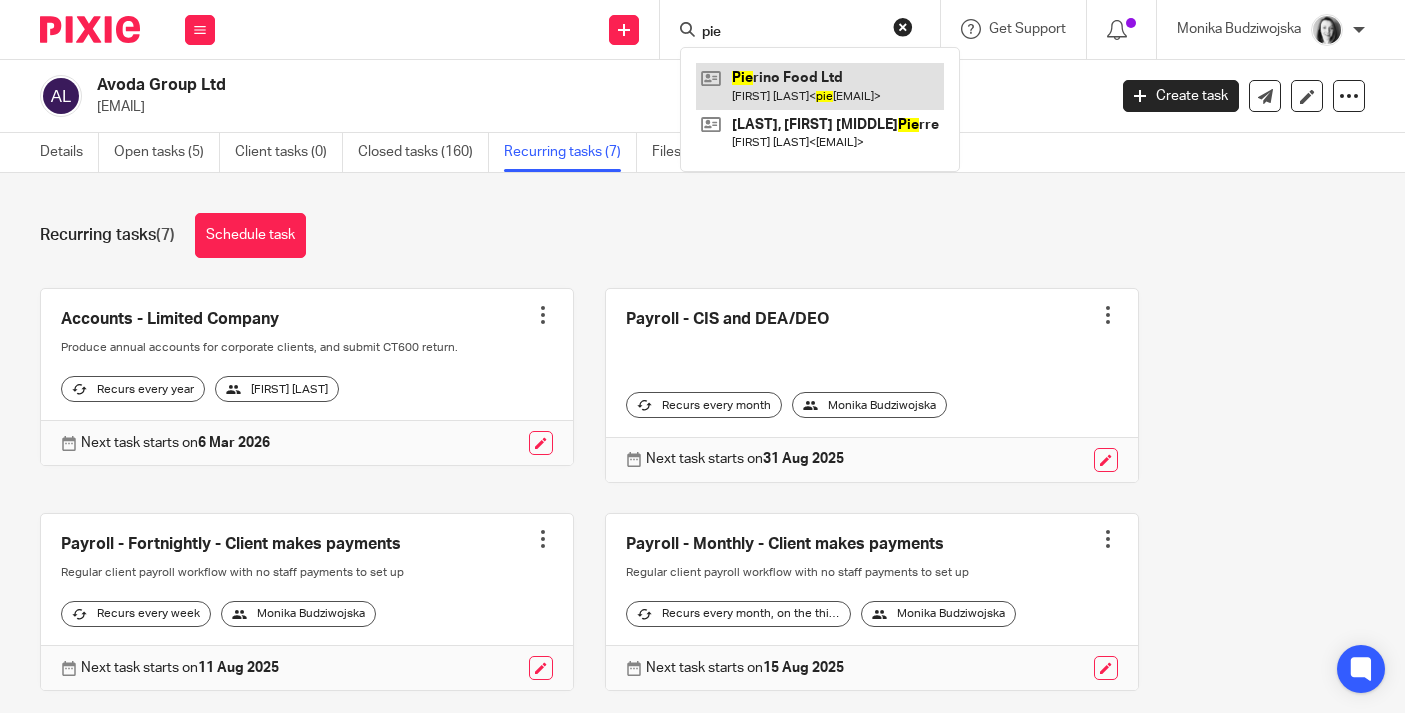 type on "pie" 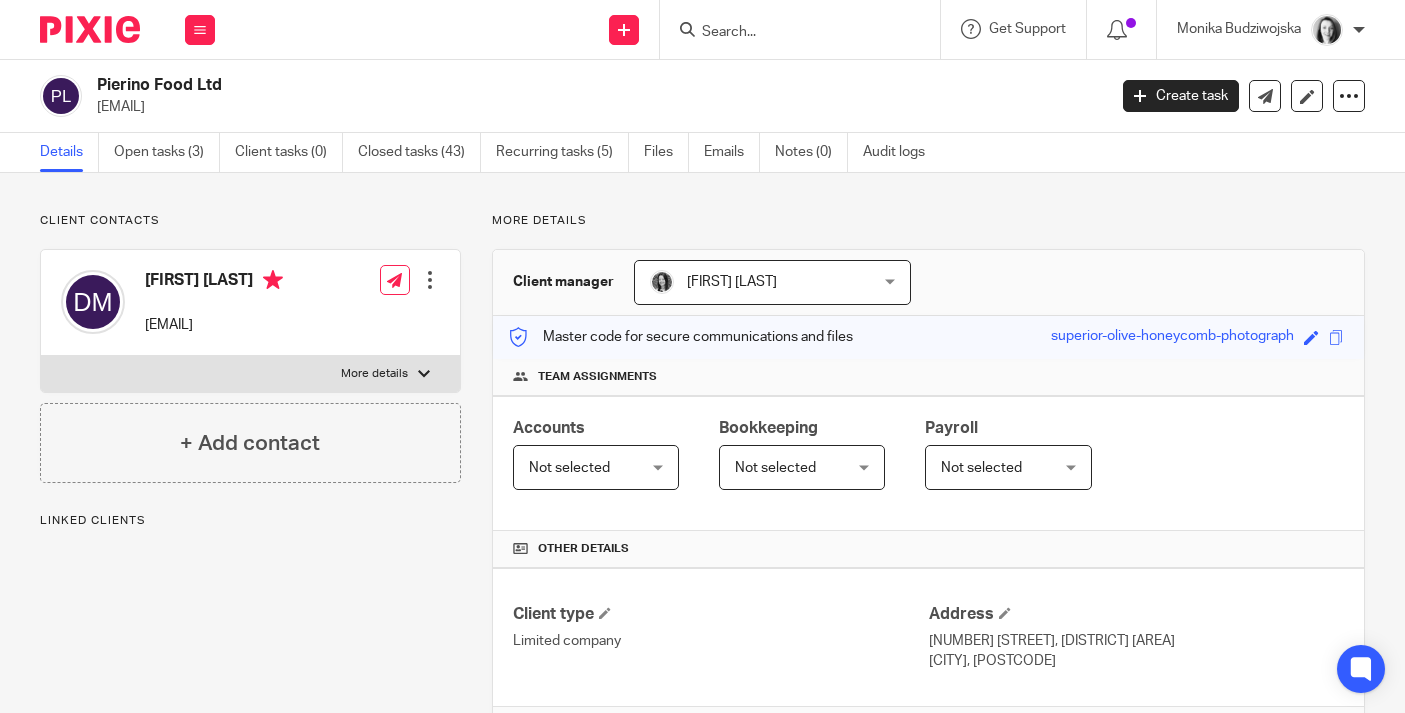 scroll, scrollTop: 0, scrollLeft: 0, axis: both 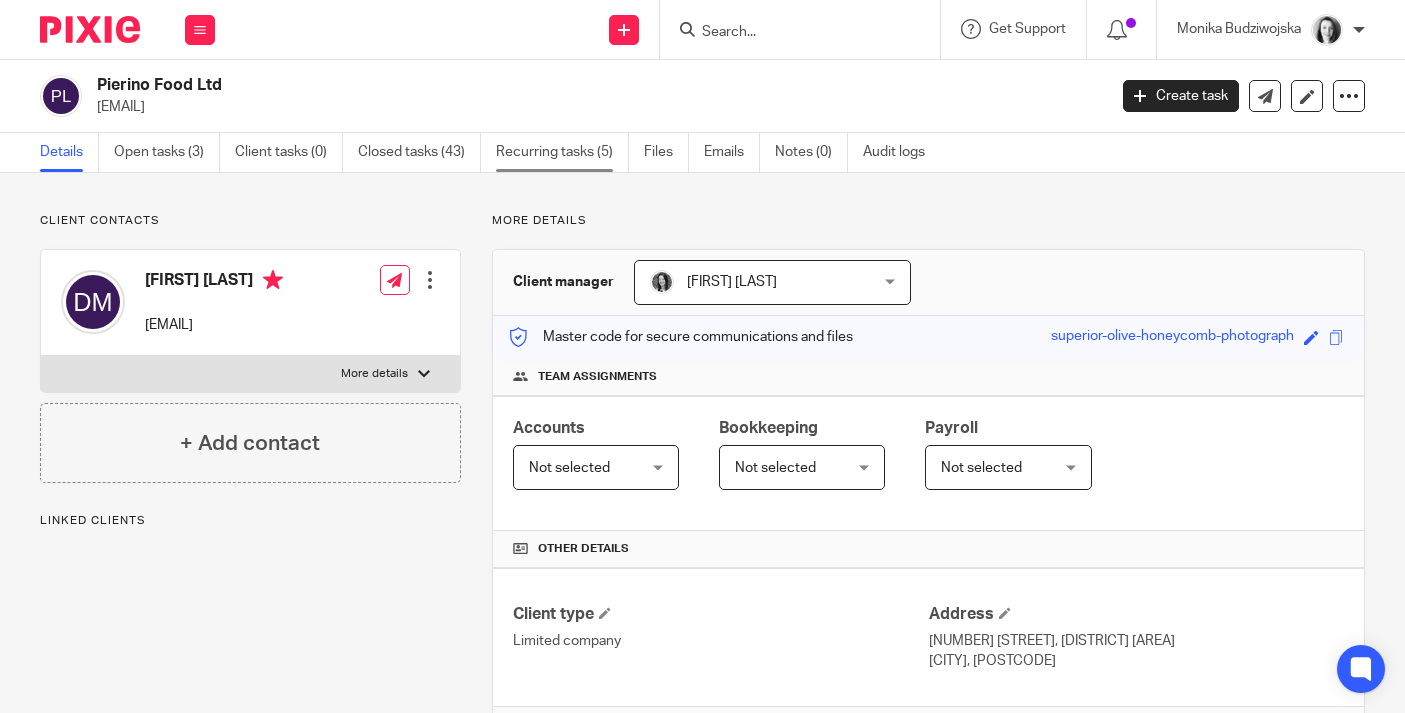 click on "Recurring tasks (5)" at bounding box center (562, 152) 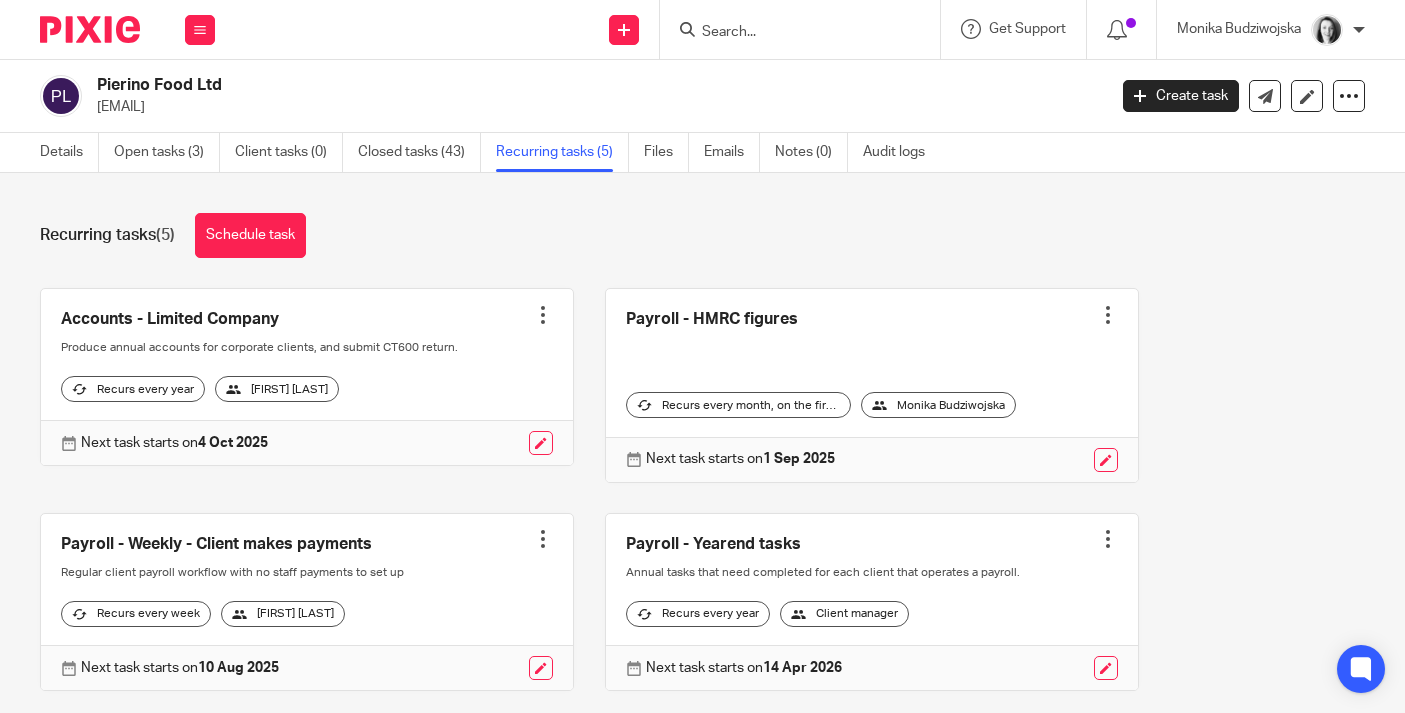 scroll, scrollTop: 0, scrollLeft: 0, axis: both 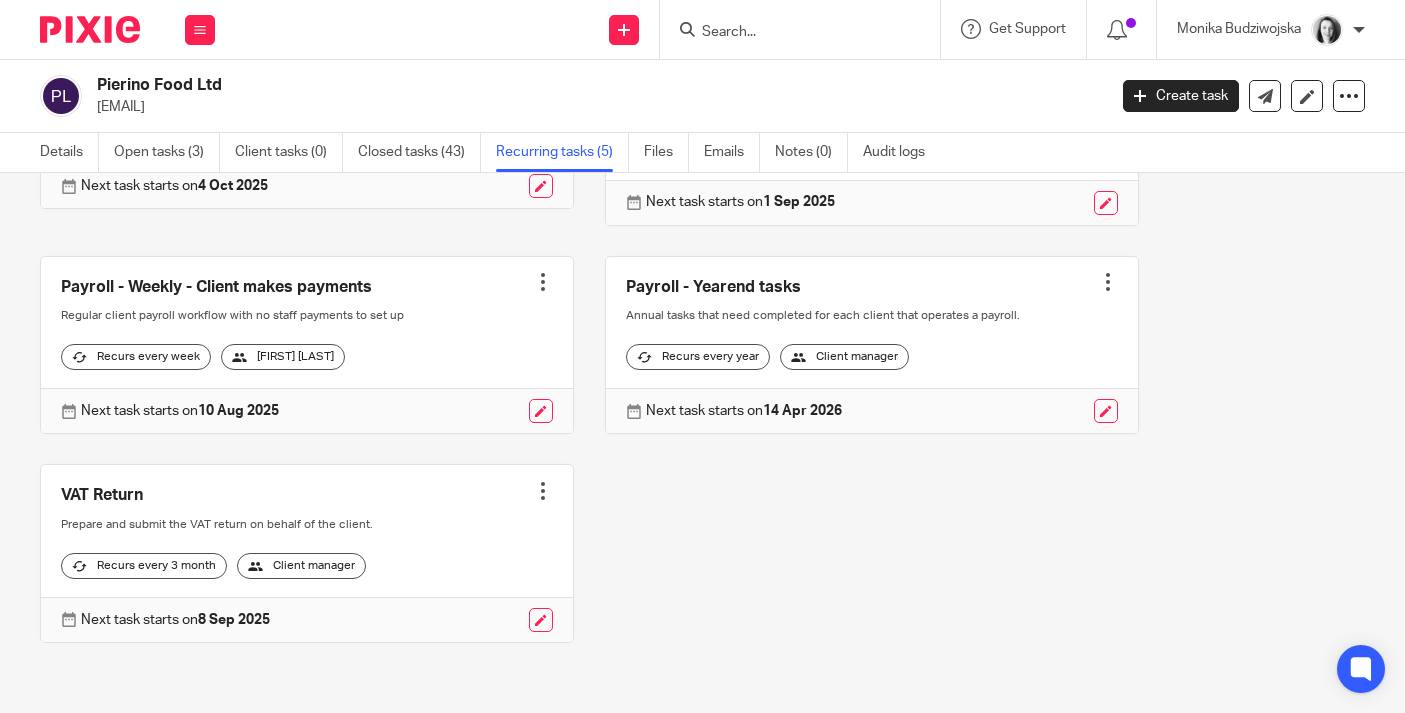 click at bounding box center [307, 345] 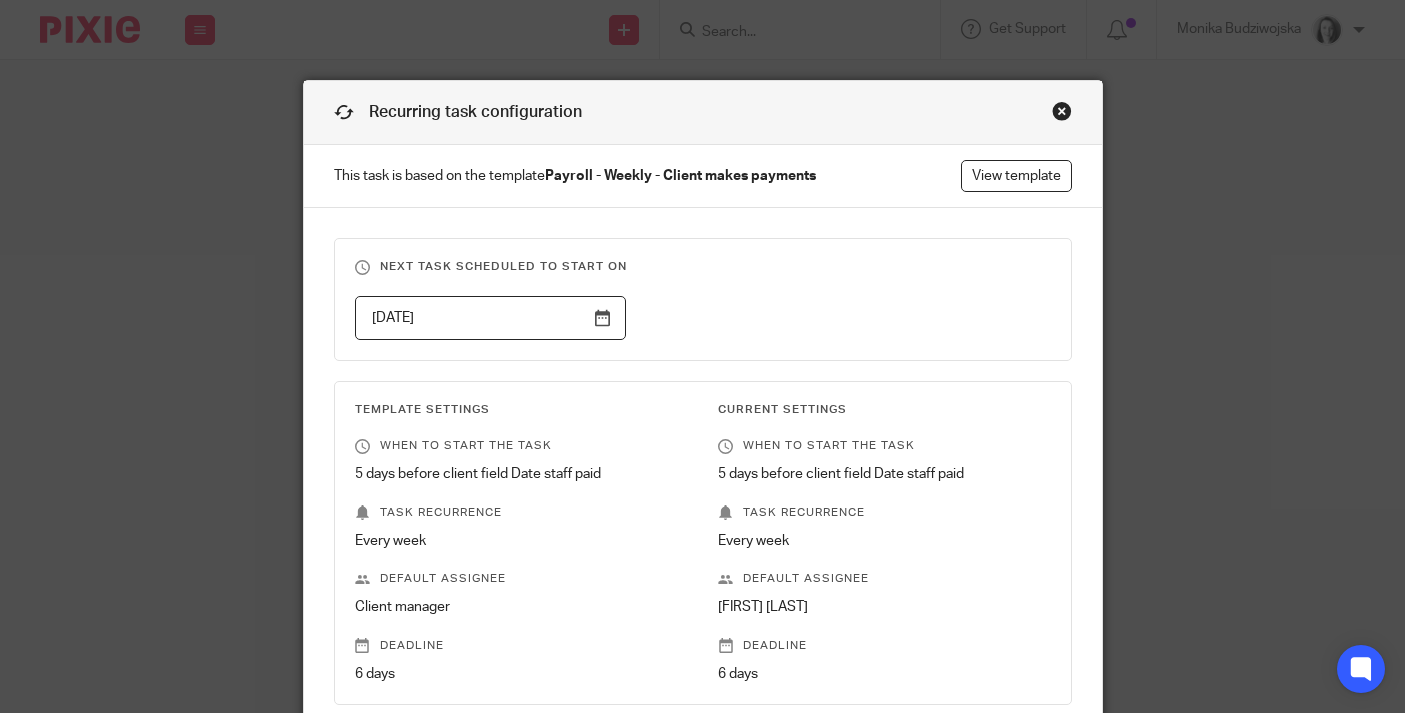 scroll, scrollTop: 0, scrollLeft: 0, axis: both 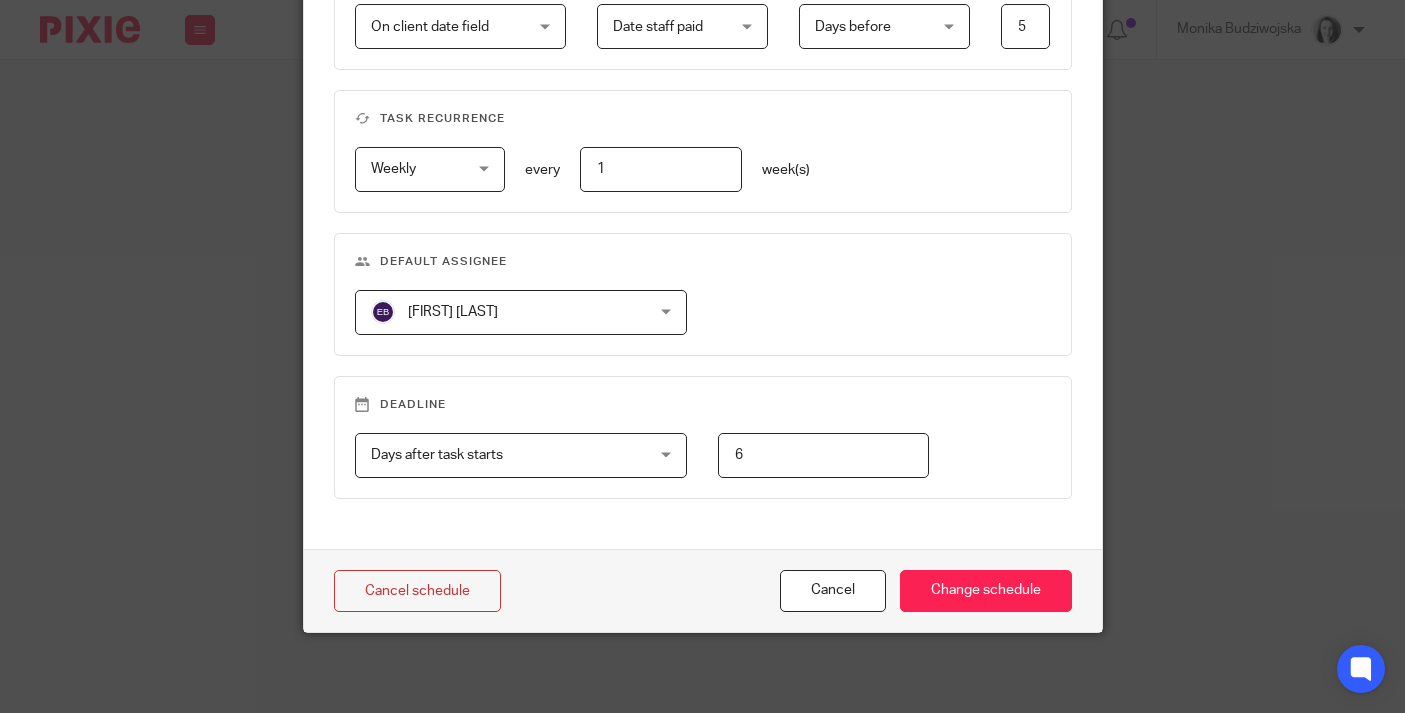 click on "[FIRST] [LAST]
[FIRST] [LAST]" at bounding box center (521, 312) 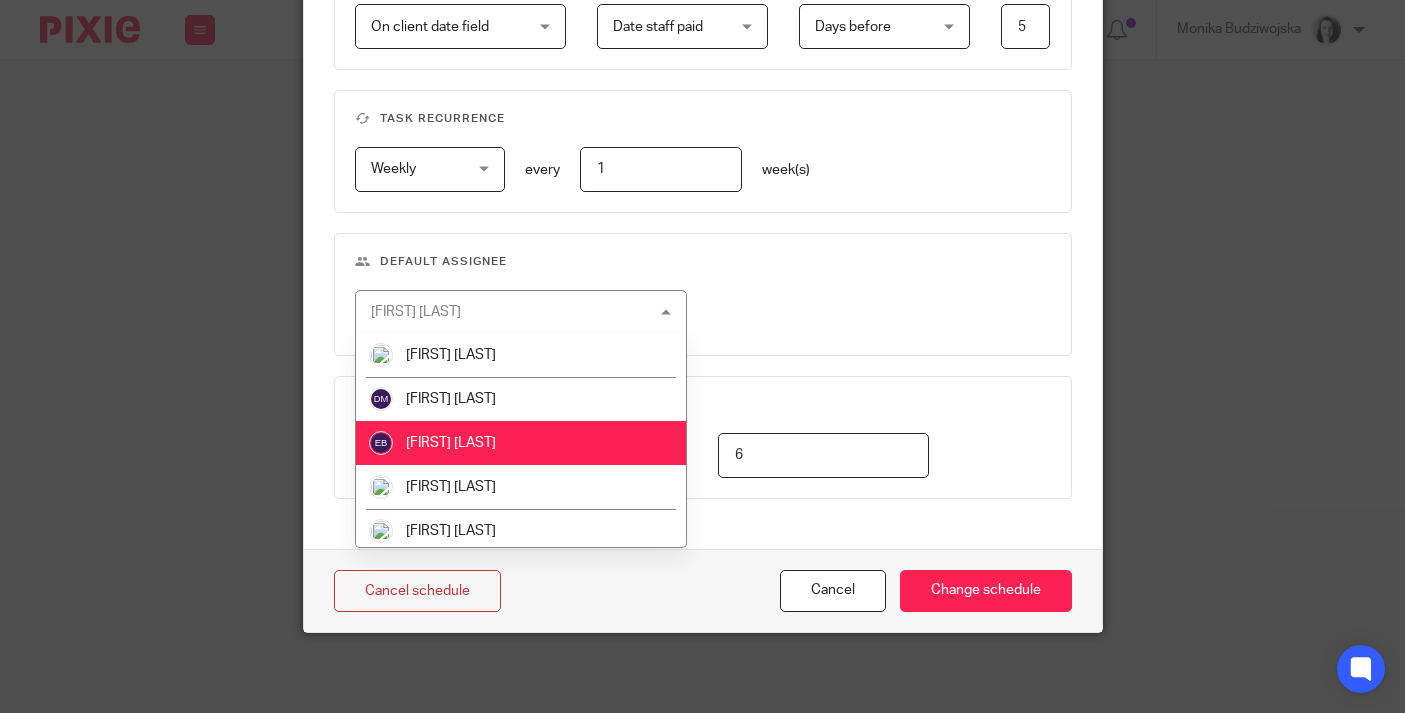 scroll, scrollTop: 270, scrollLeft: 0, axis: vertical 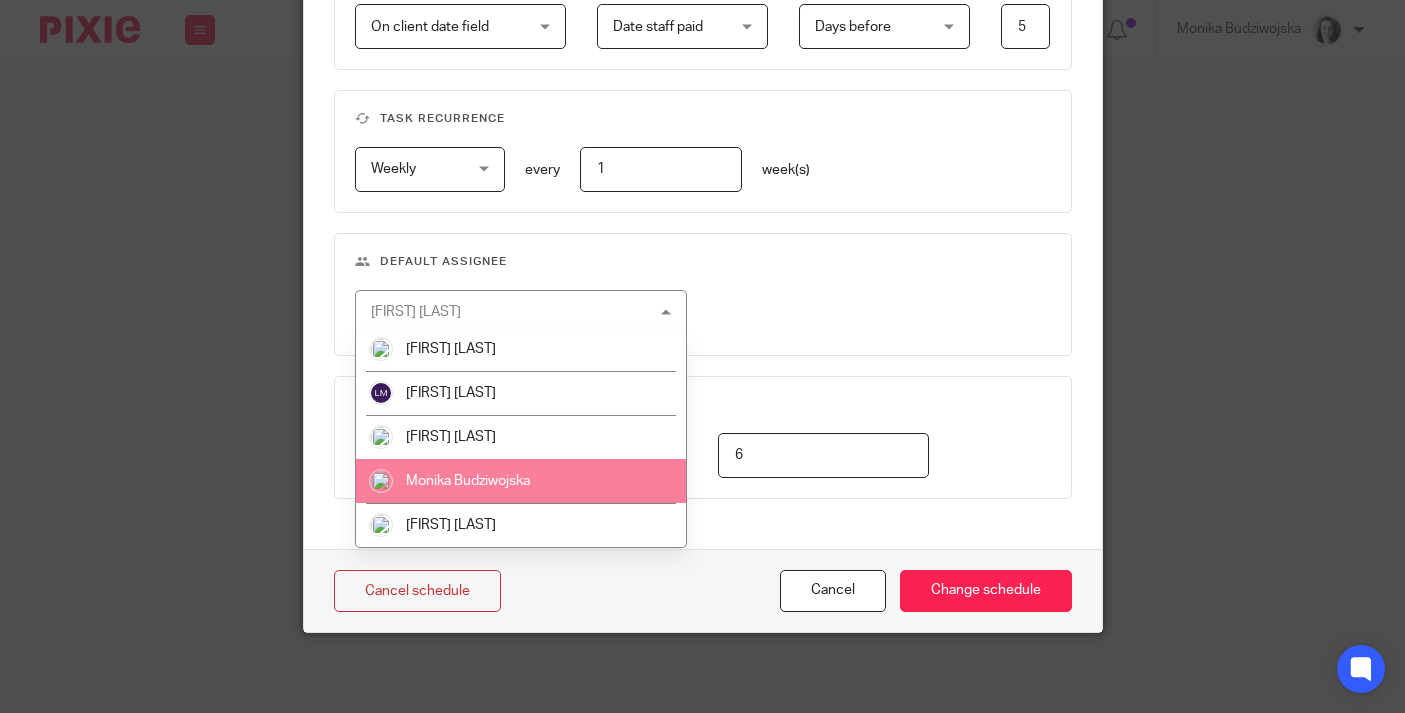 click on "Monika Budziwojska" at bounding box center [521, 481] 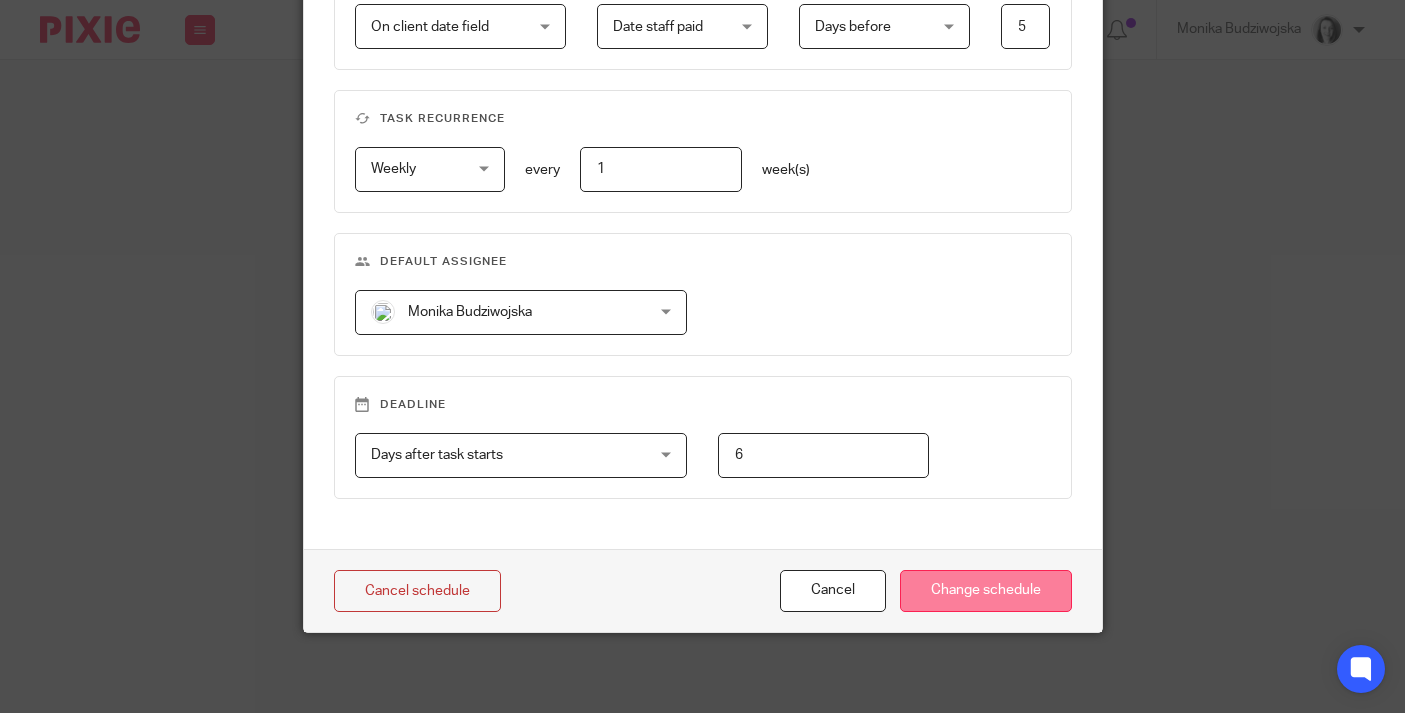 click on "Change schedule" at bounding box center [986, 591] 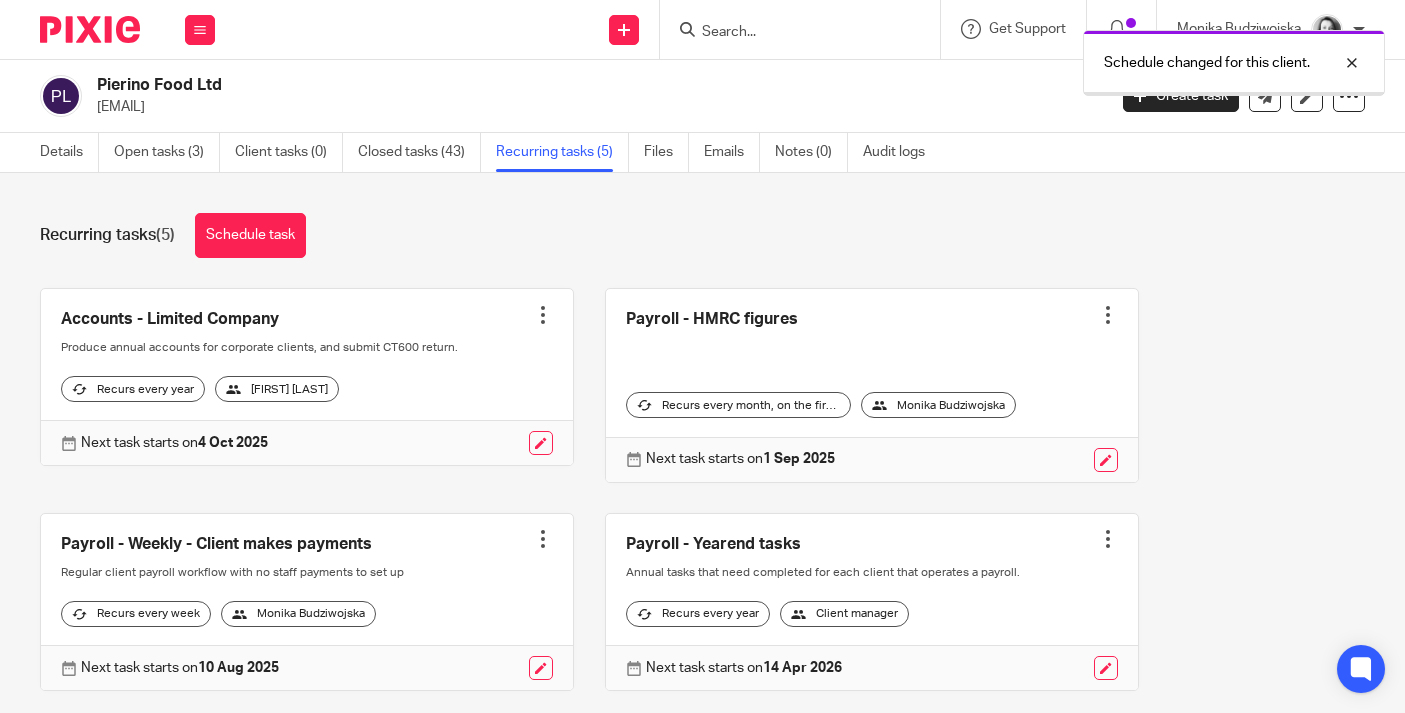 scroll, scrollTop: 0, scrollLeft: 0, axis: both 